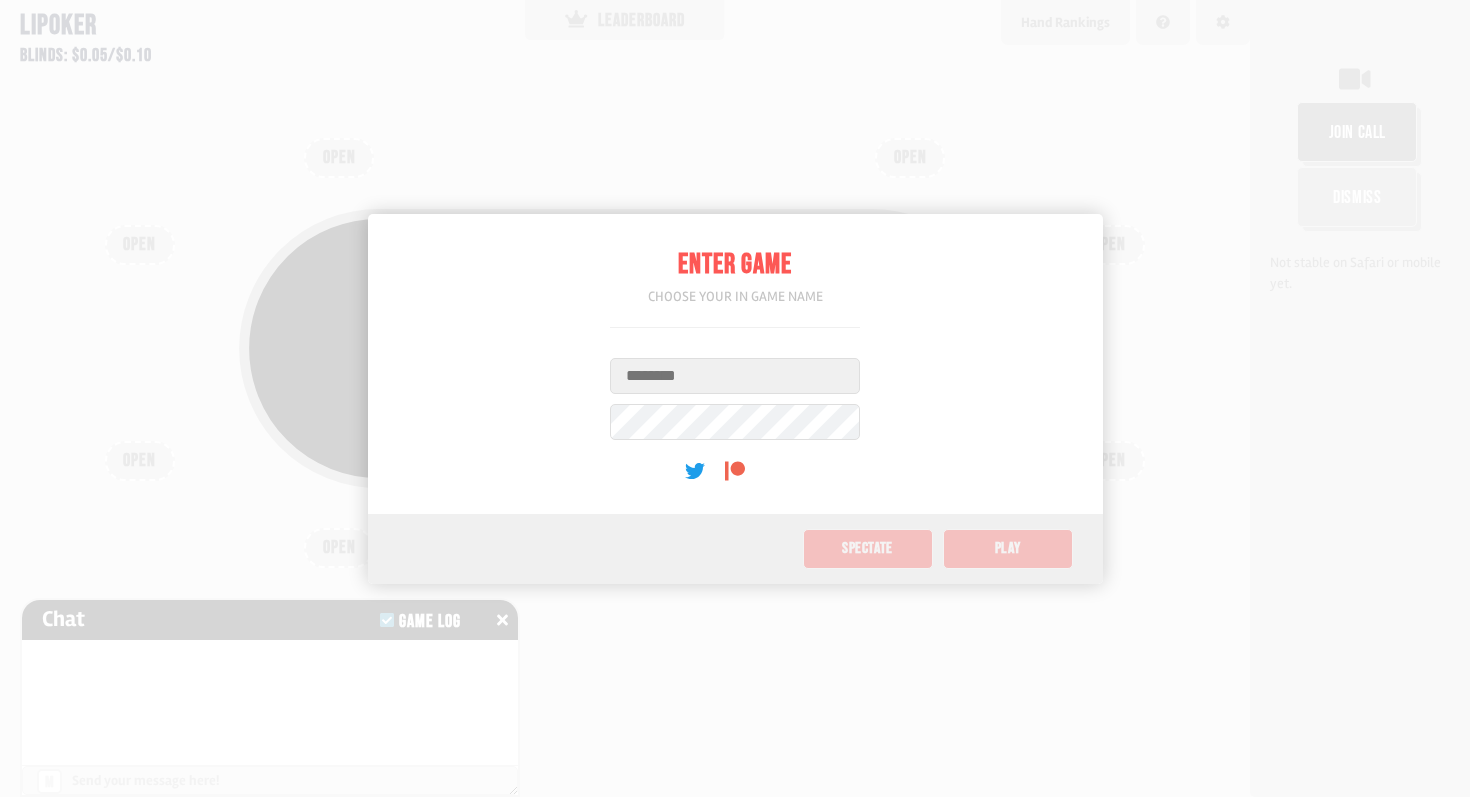 scroll, scrollTop: 0, scrollLeft: 0, axis: both 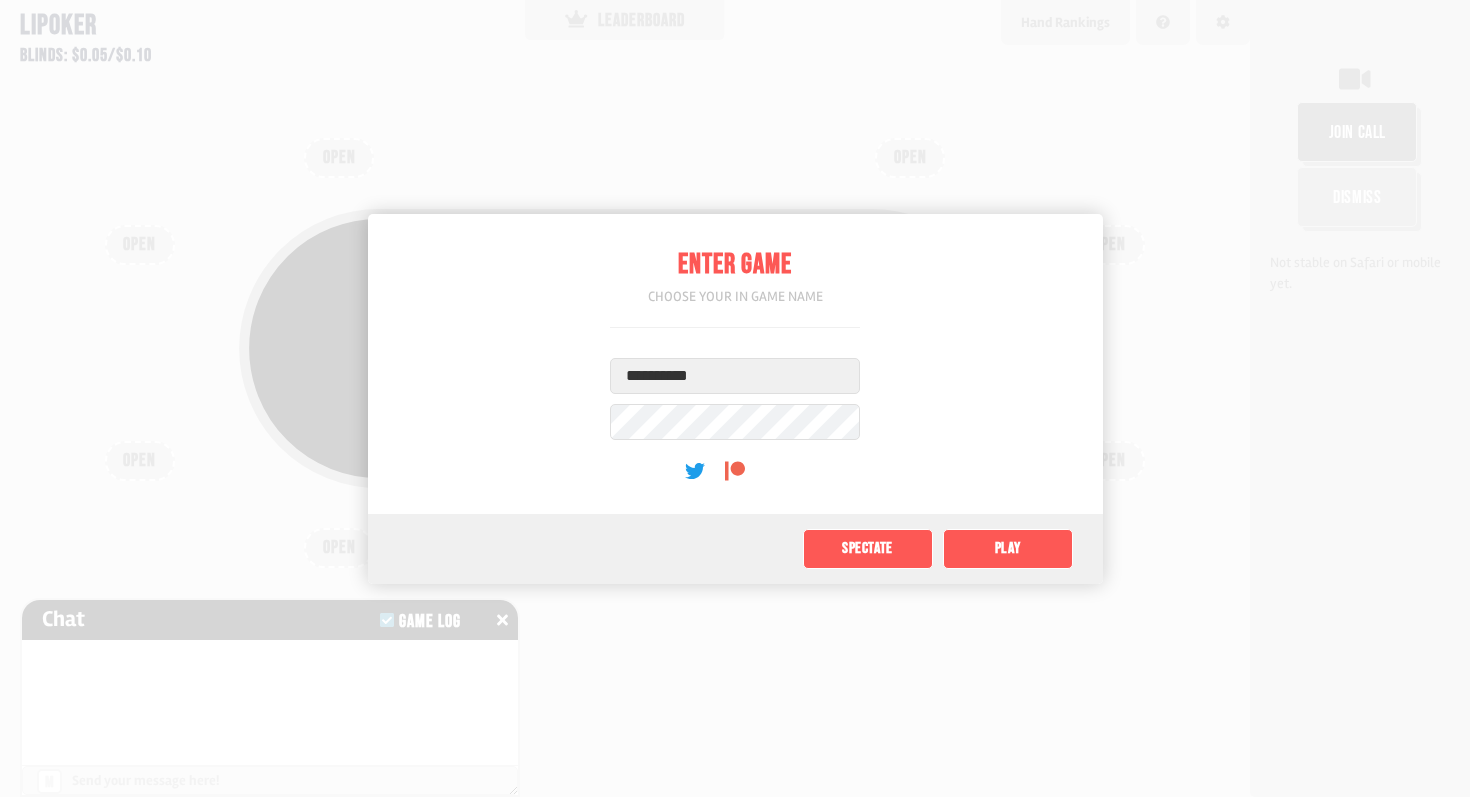 type on "**********" 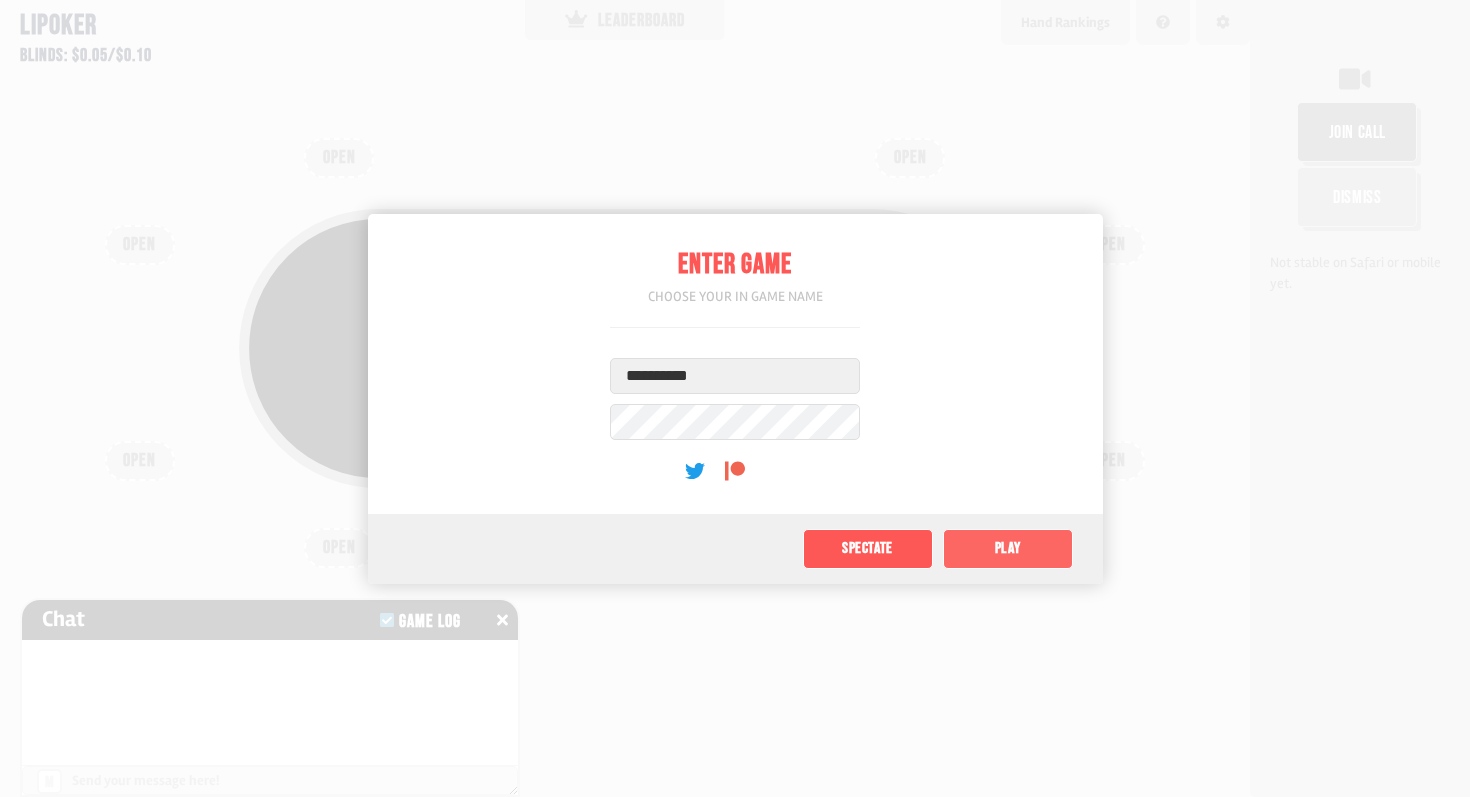click on "Play" 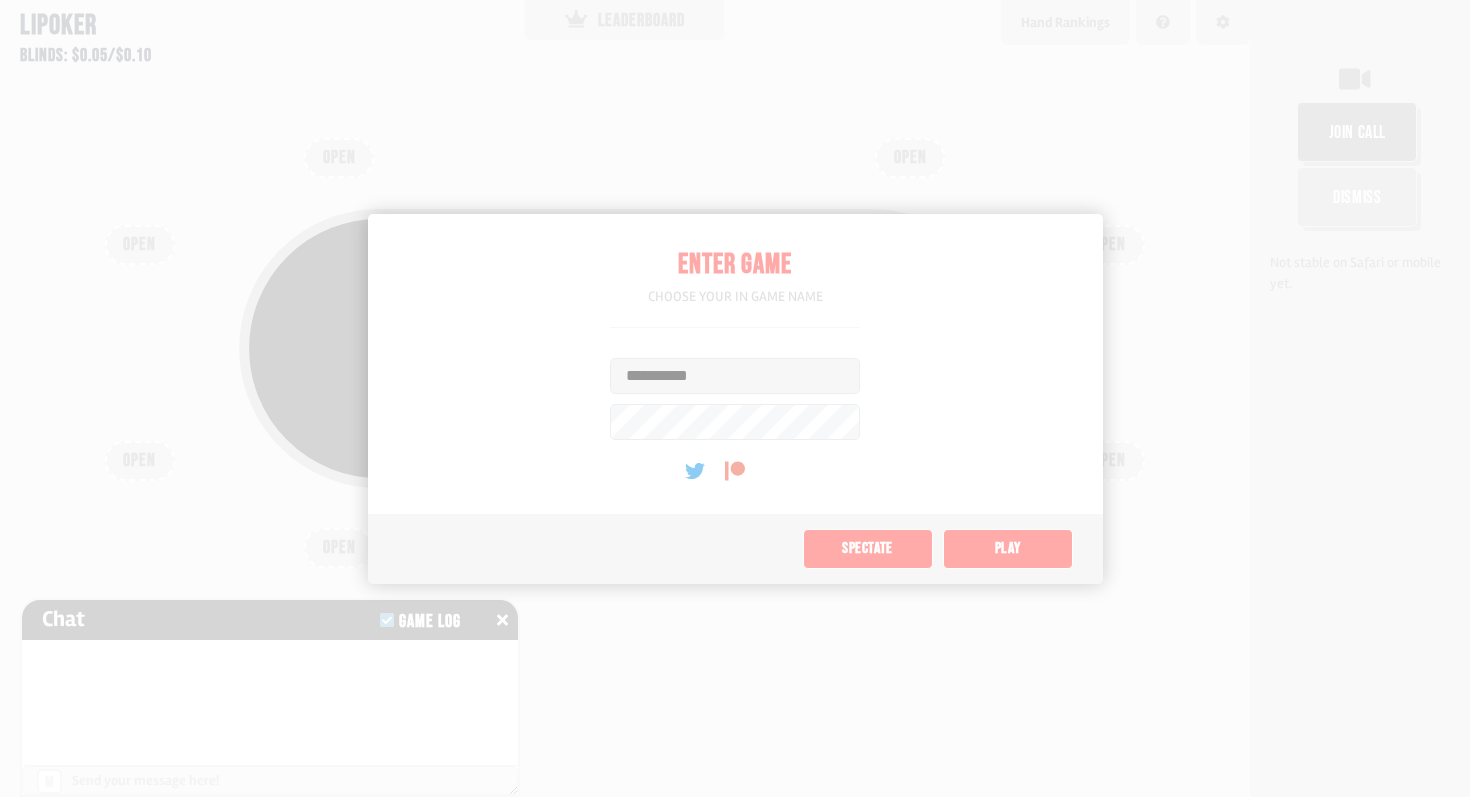 type on "**" 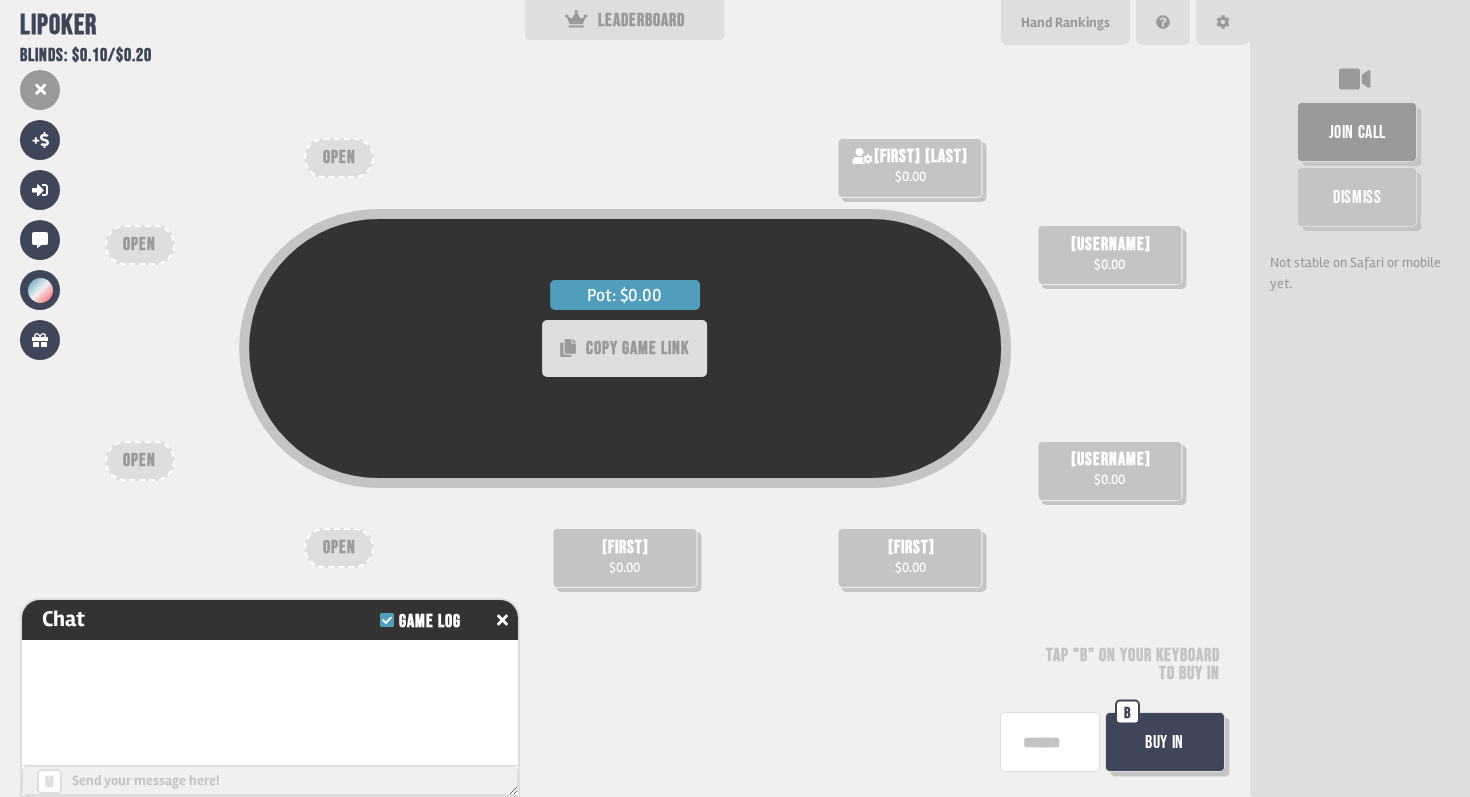 scroll, scrollTop: 8, scrollLeft: 0, axis: vertical 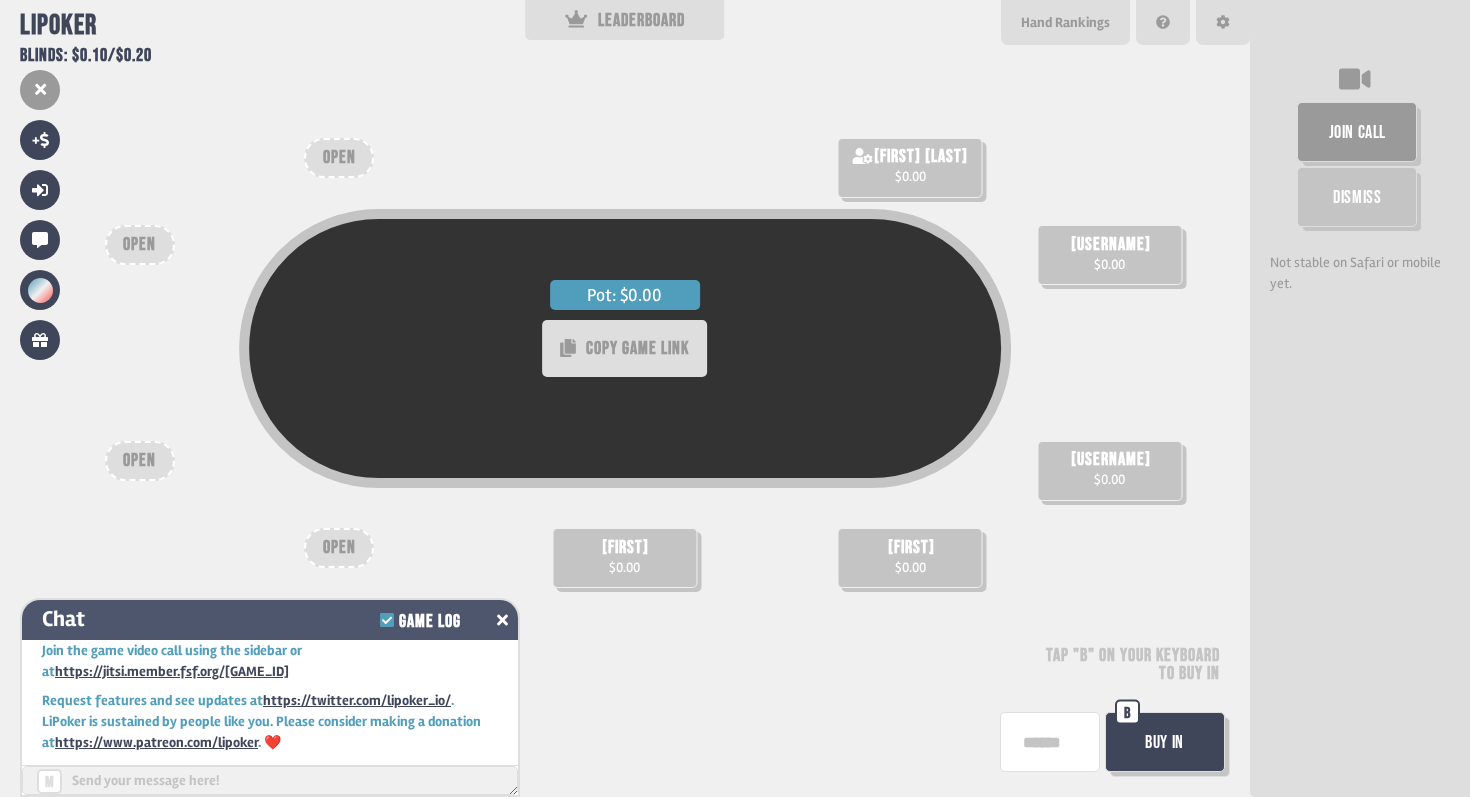 click 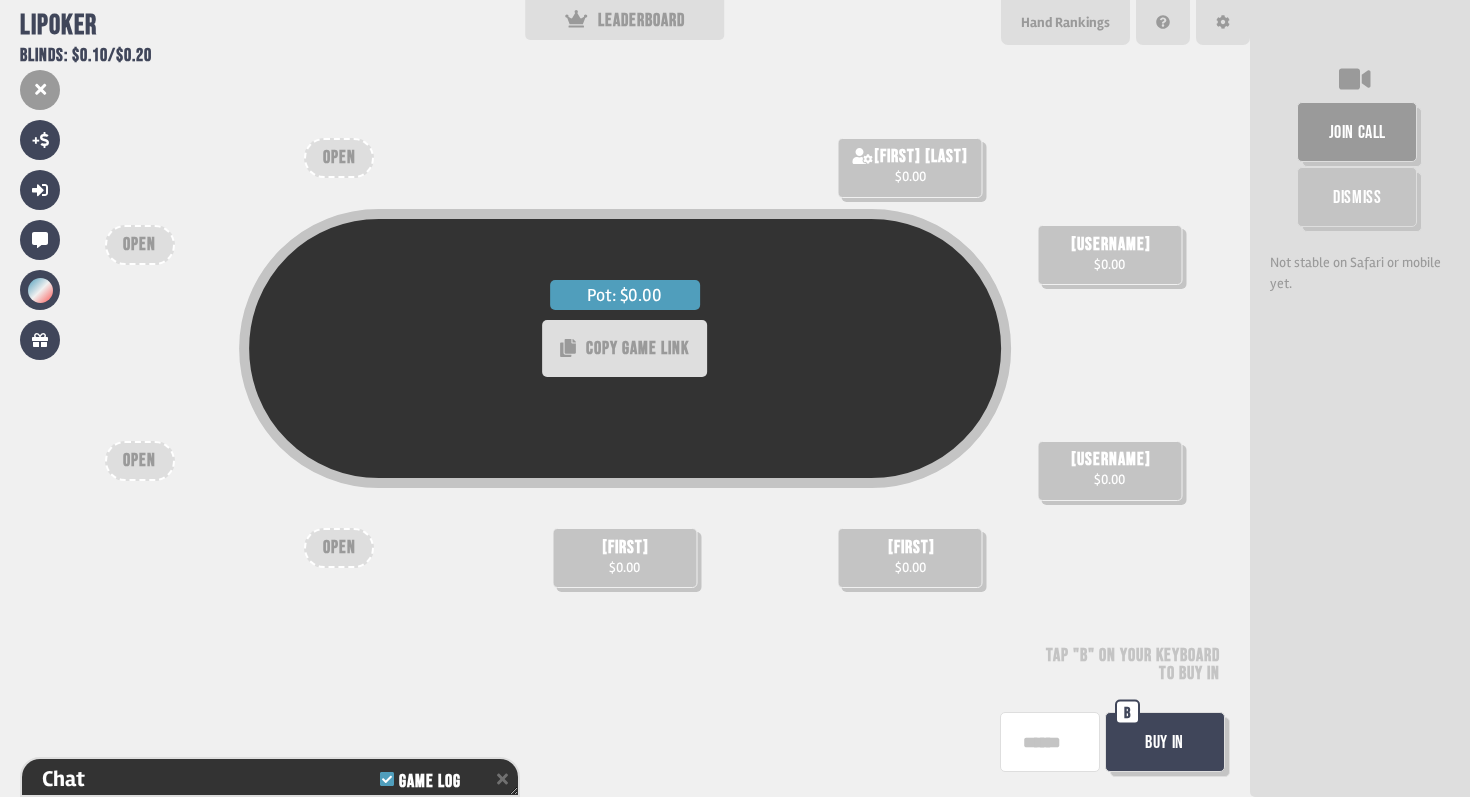 click on "Pot: $0.00   COPY GAME LINK henryruggs $0.00  jay $0.00  sci $0.00  nimmo $0.00  white phil ivey $0.00  OPEN OPEN OPEN OPEN Tap "B" on your keyboard to buy in Buy In B" at bounding box center (625, 398) 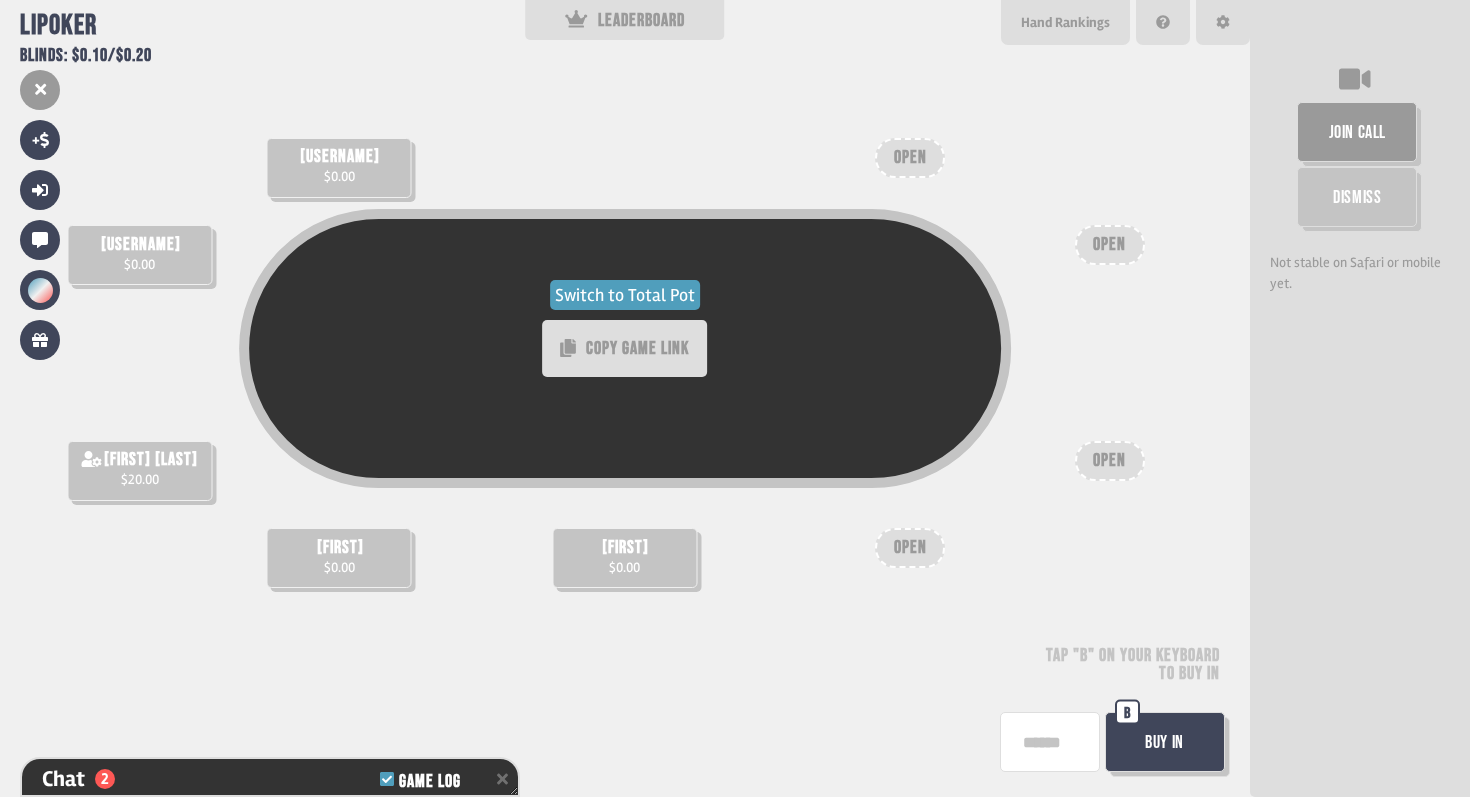click on "Switch to Total Pot" at bounding box center (625, 295) 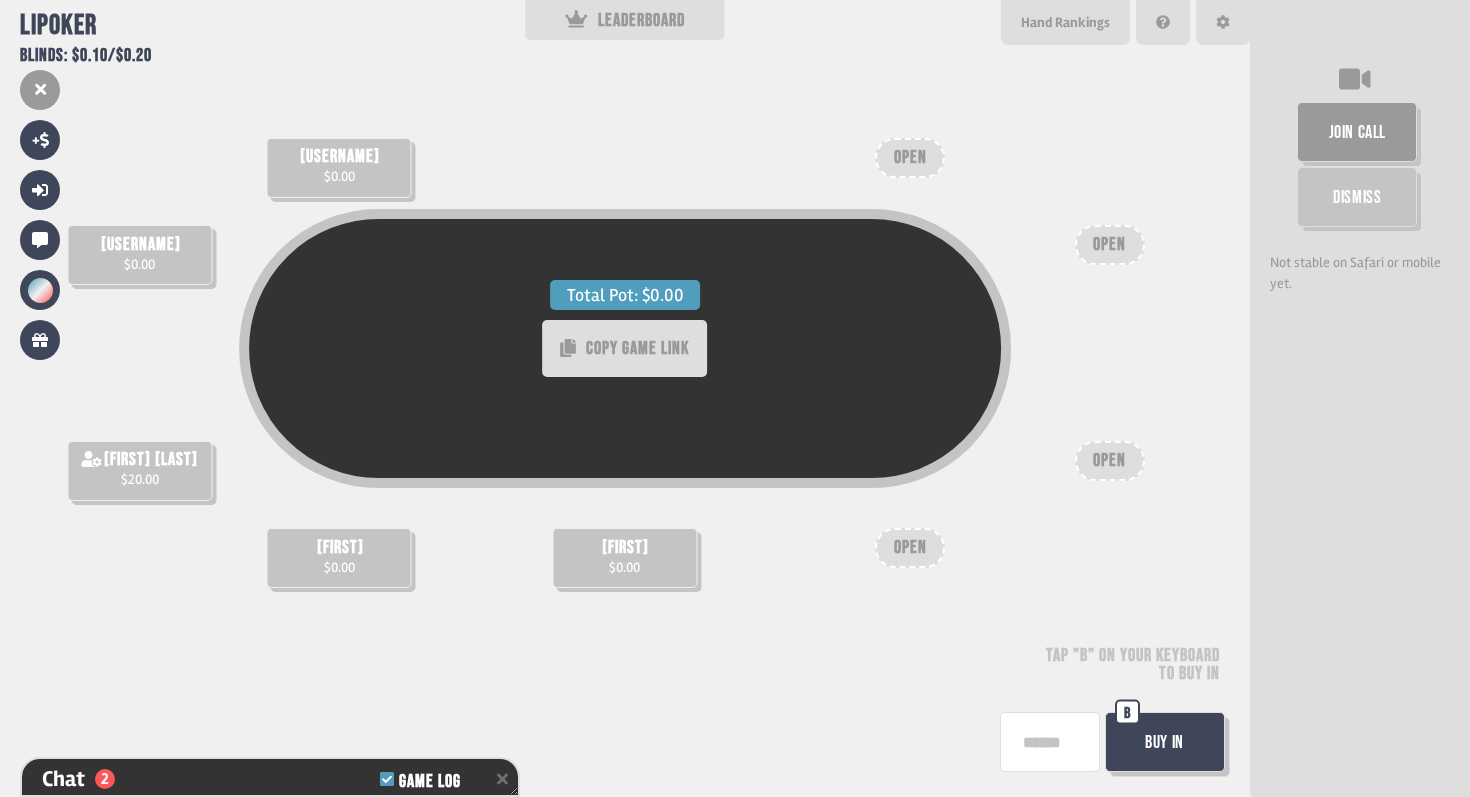 click on "Total Pot: $0.00" at bounding box center [625, 295] 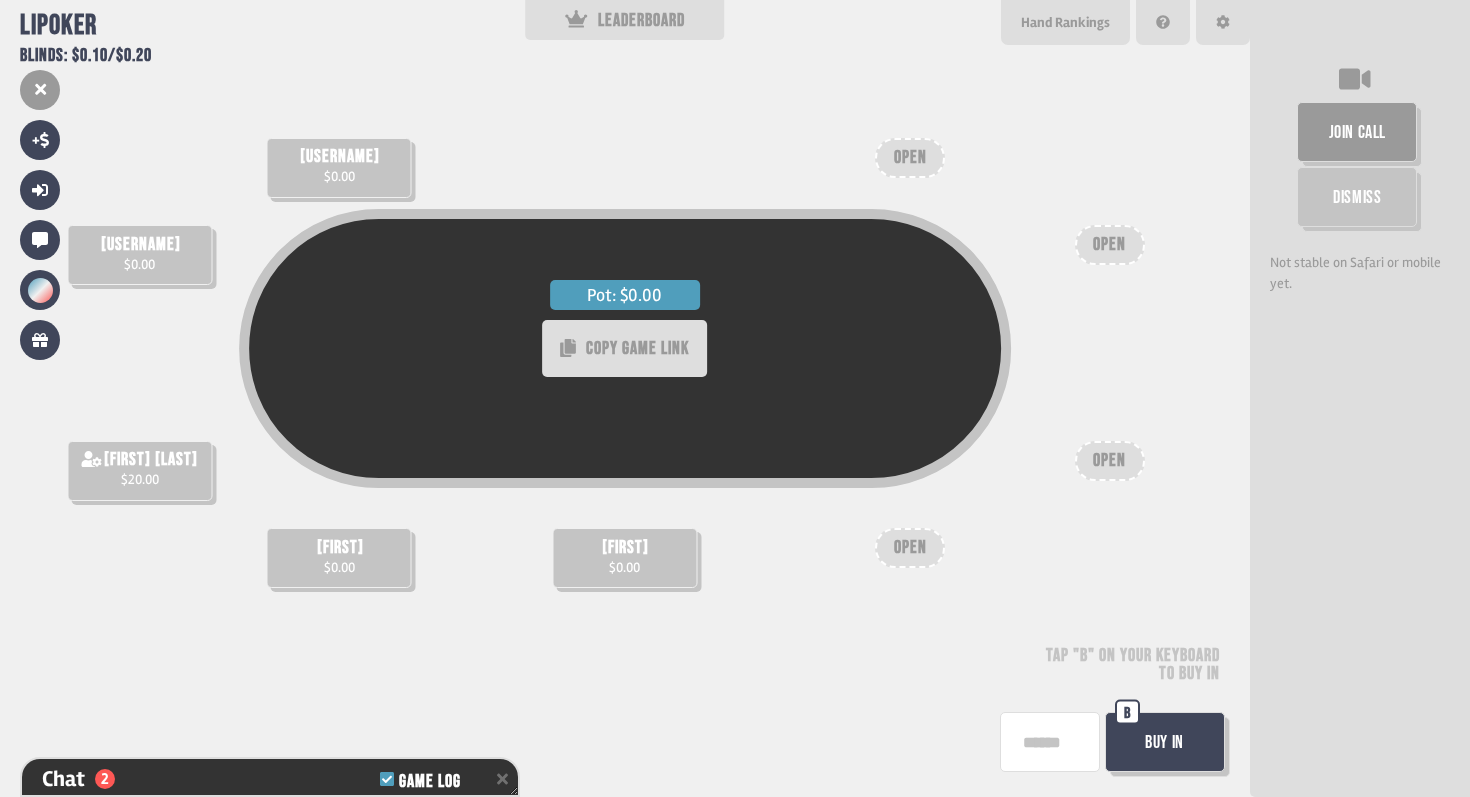 click on "Buy In" at bounding box center [1165, 742] 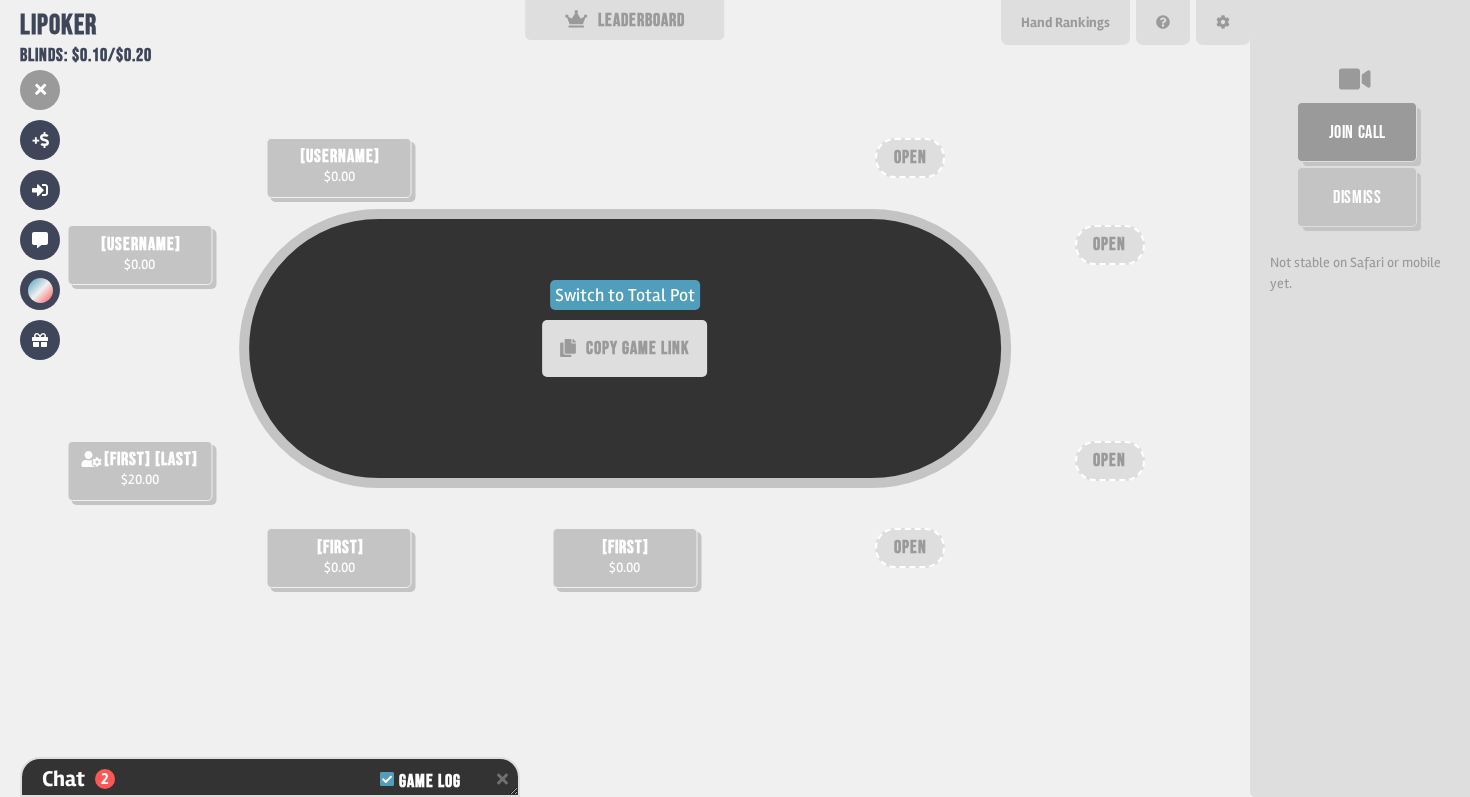 click on "Switch to Total Pot" at bounding box center [625, 295] 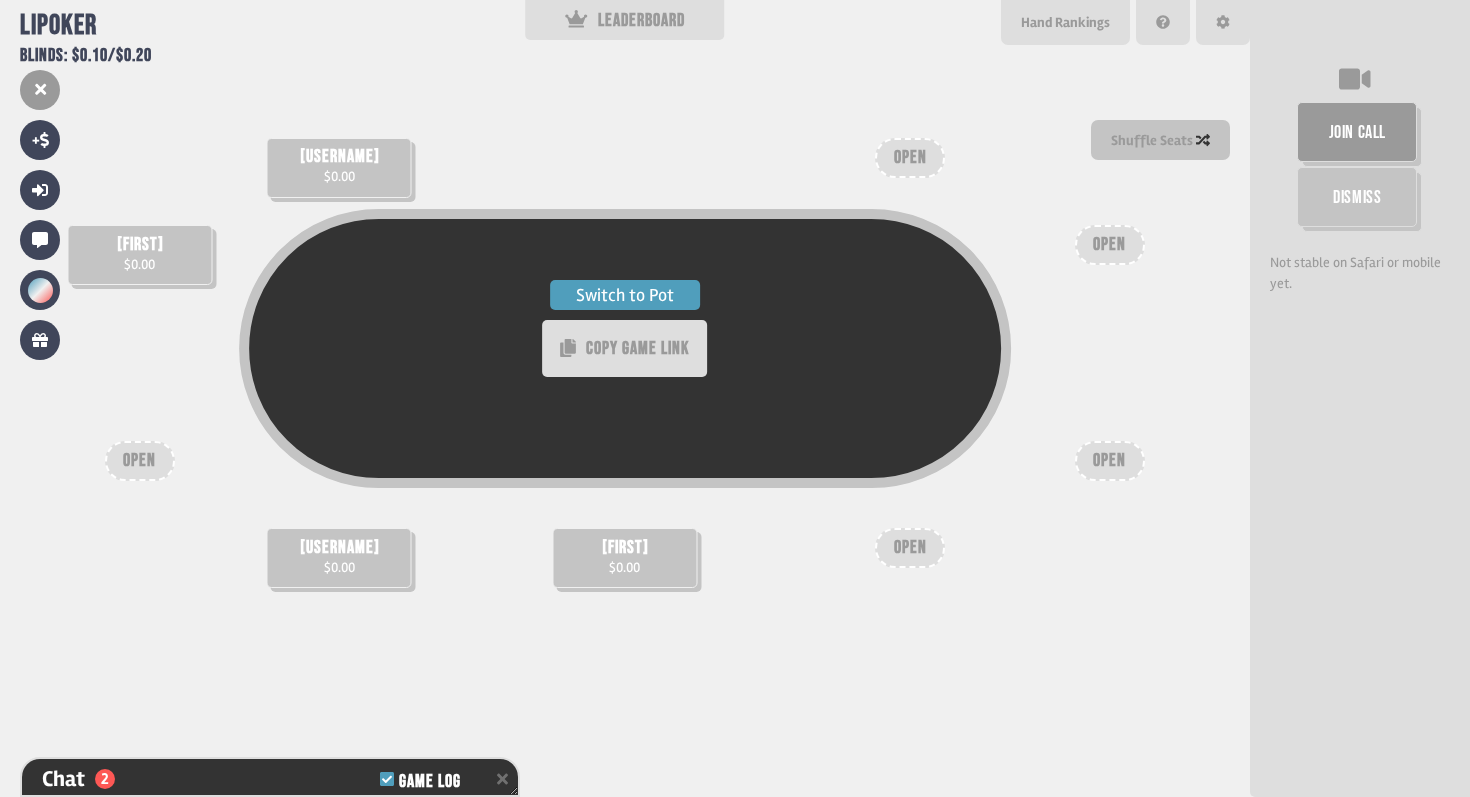 click on "Switch to Pot" at bounding box center [625, 295] 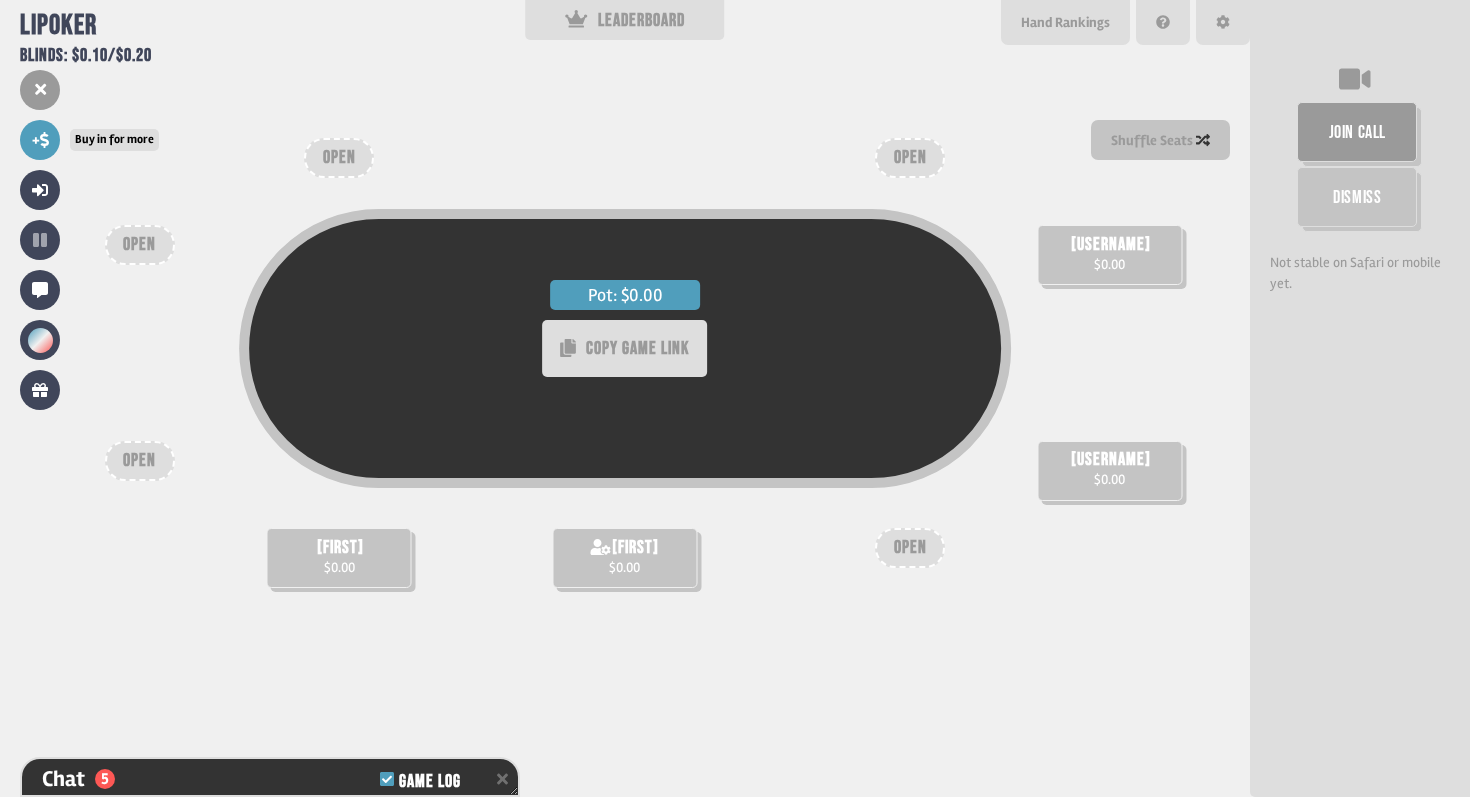 click on "+" at bounding box center [40, 140] 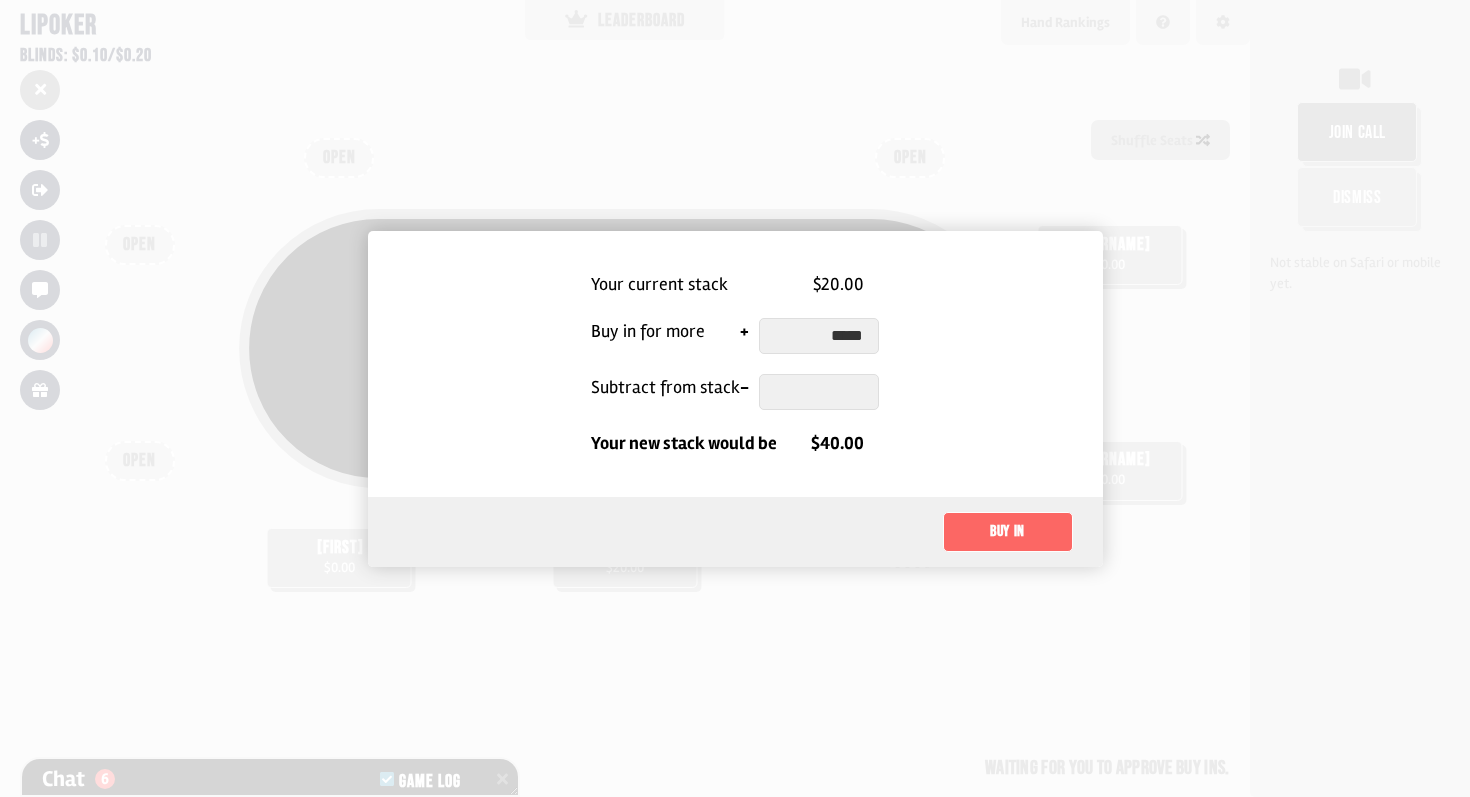 type on "*****" 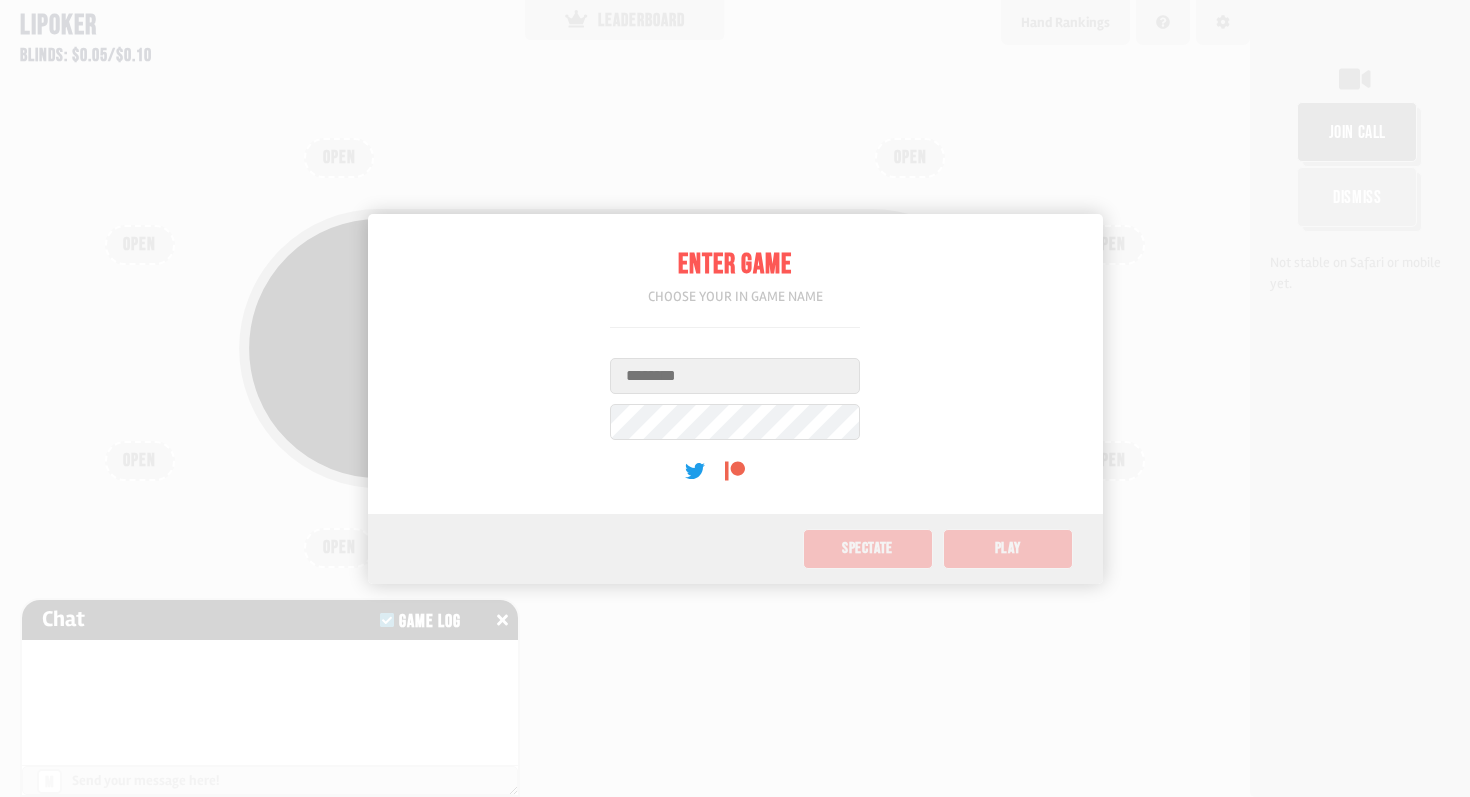scroll, scrollTop: 0, scrollLeft: 0, axis: both 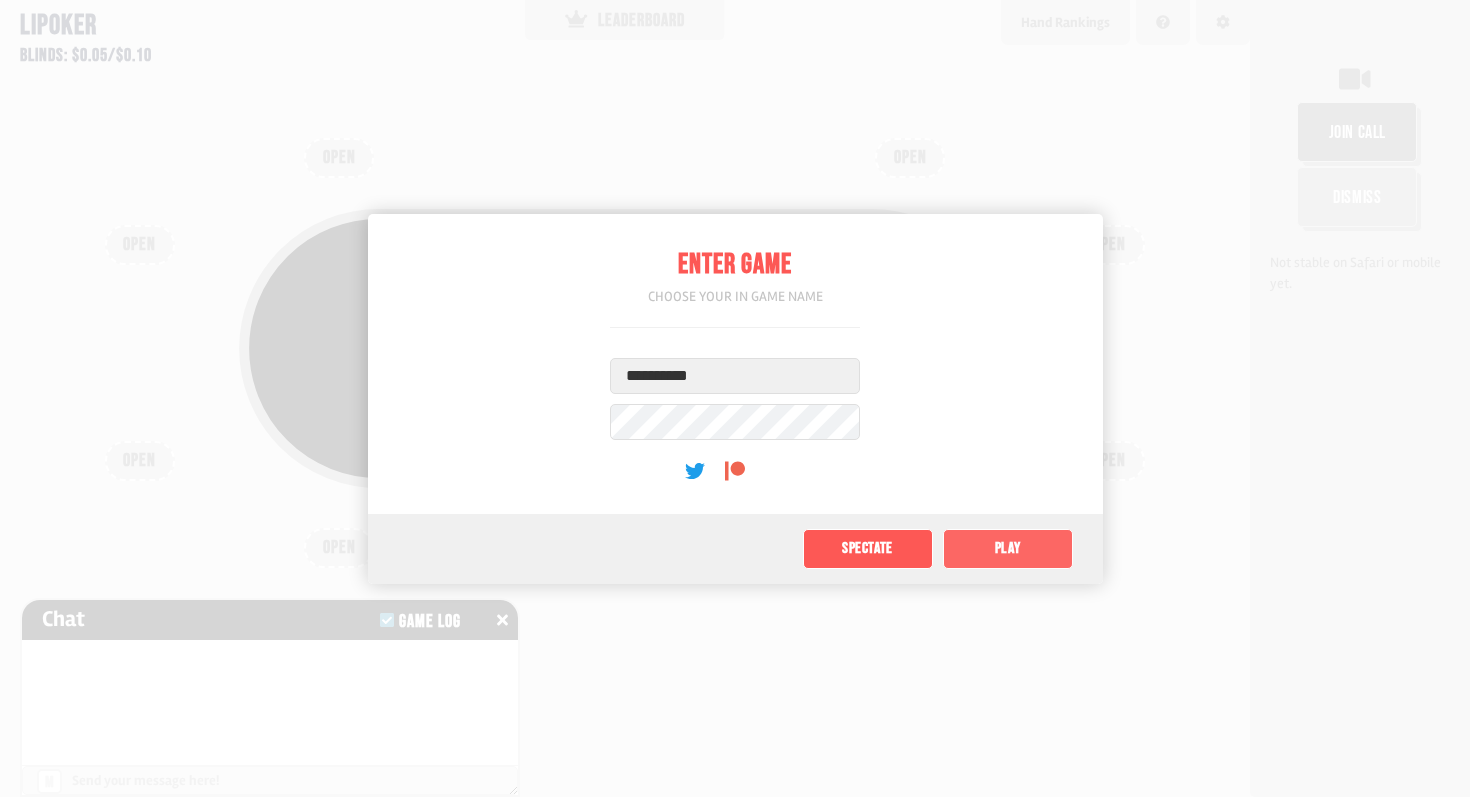 click on "Play" 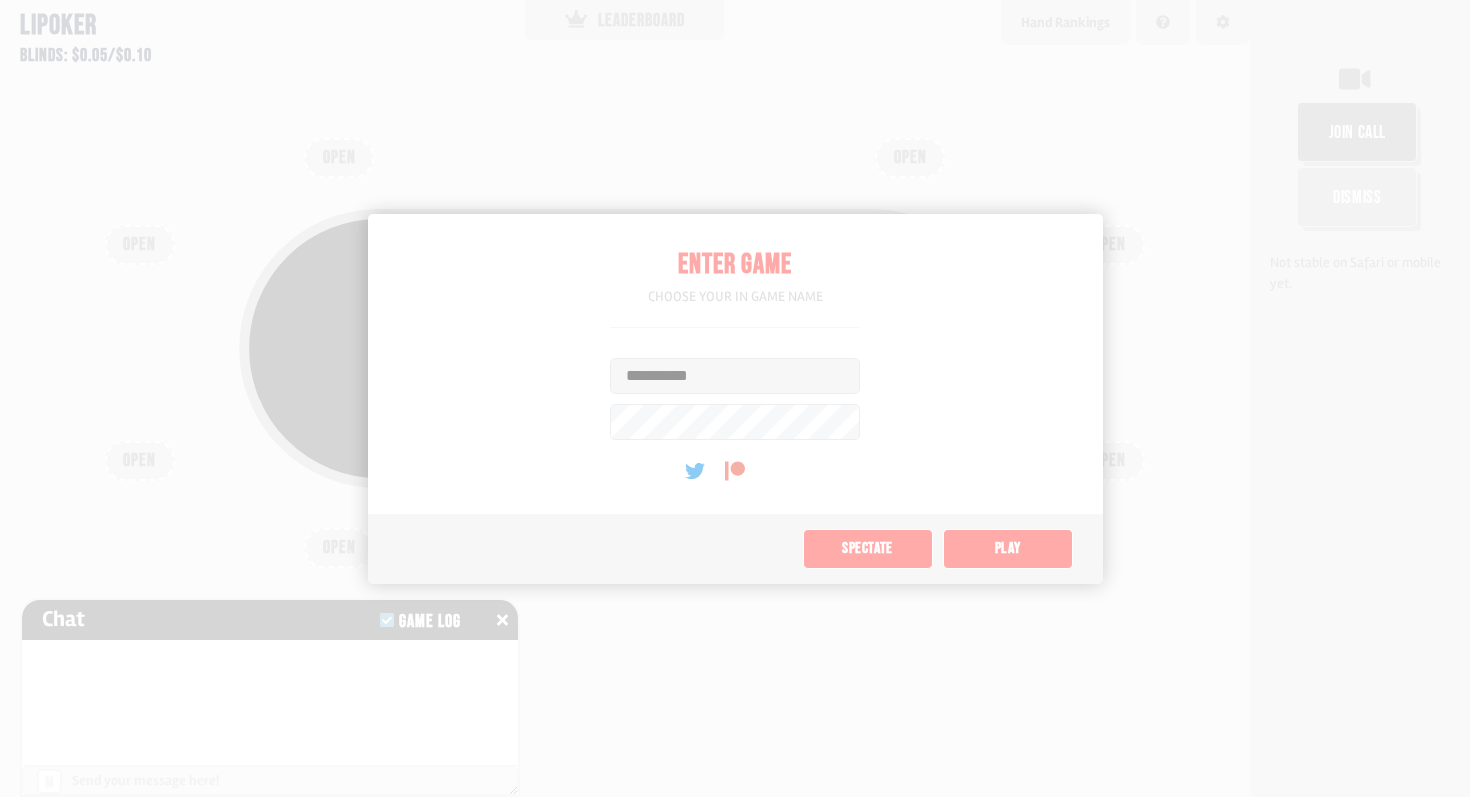 type on "**" 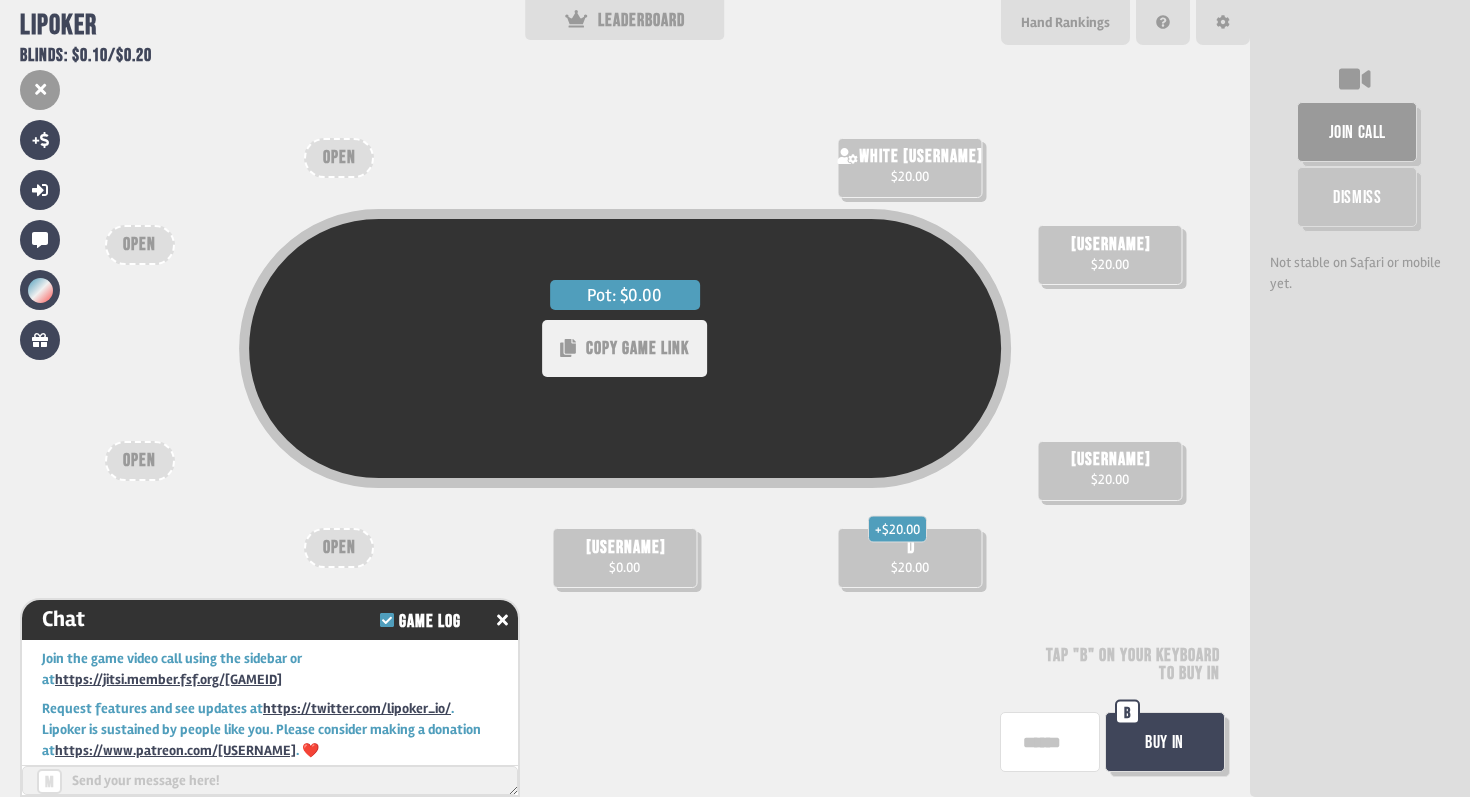 scroll, scrollTop: 8, scrollLeft: 0, axis: vertical 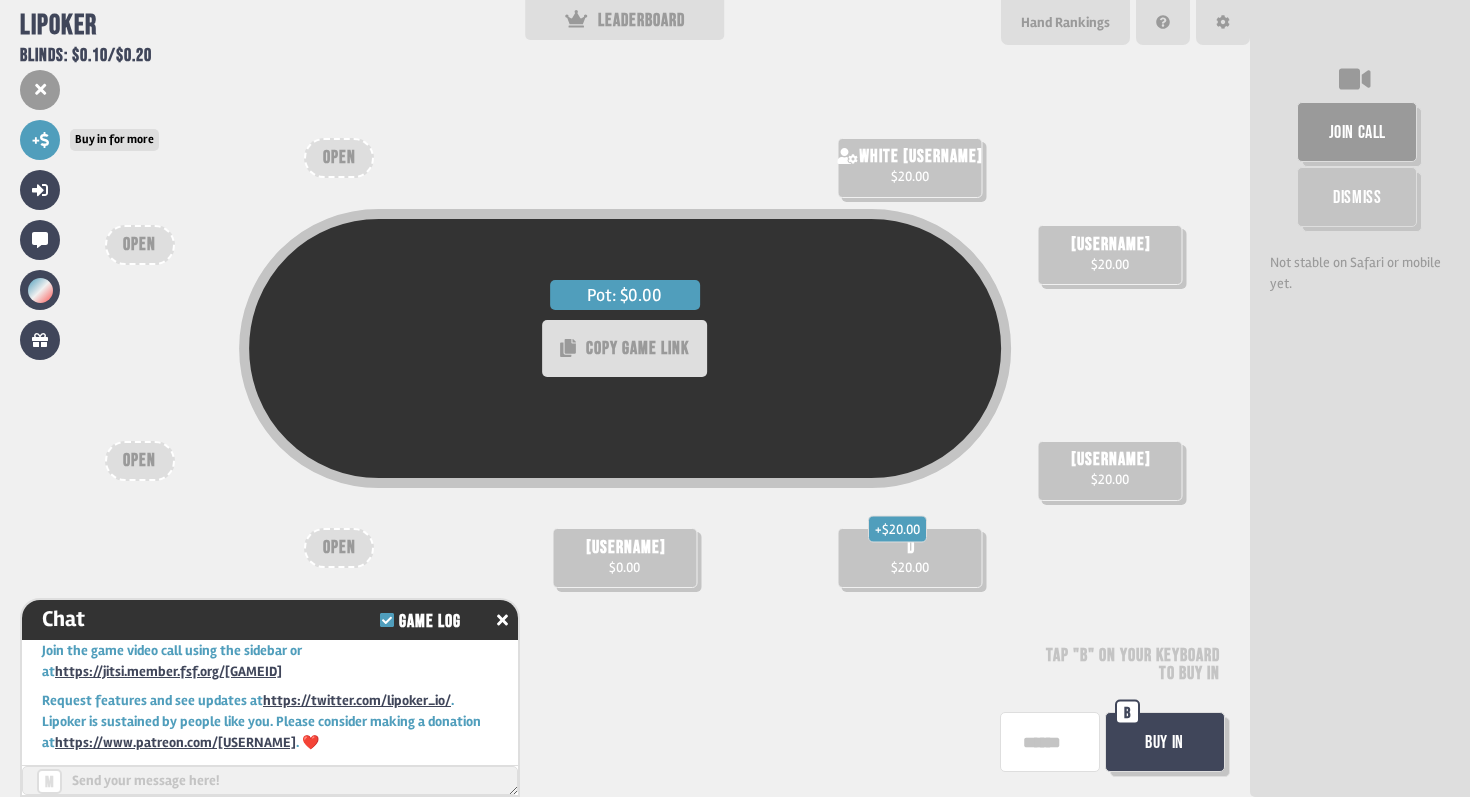 click on "+" at bounding box center (40, 140) 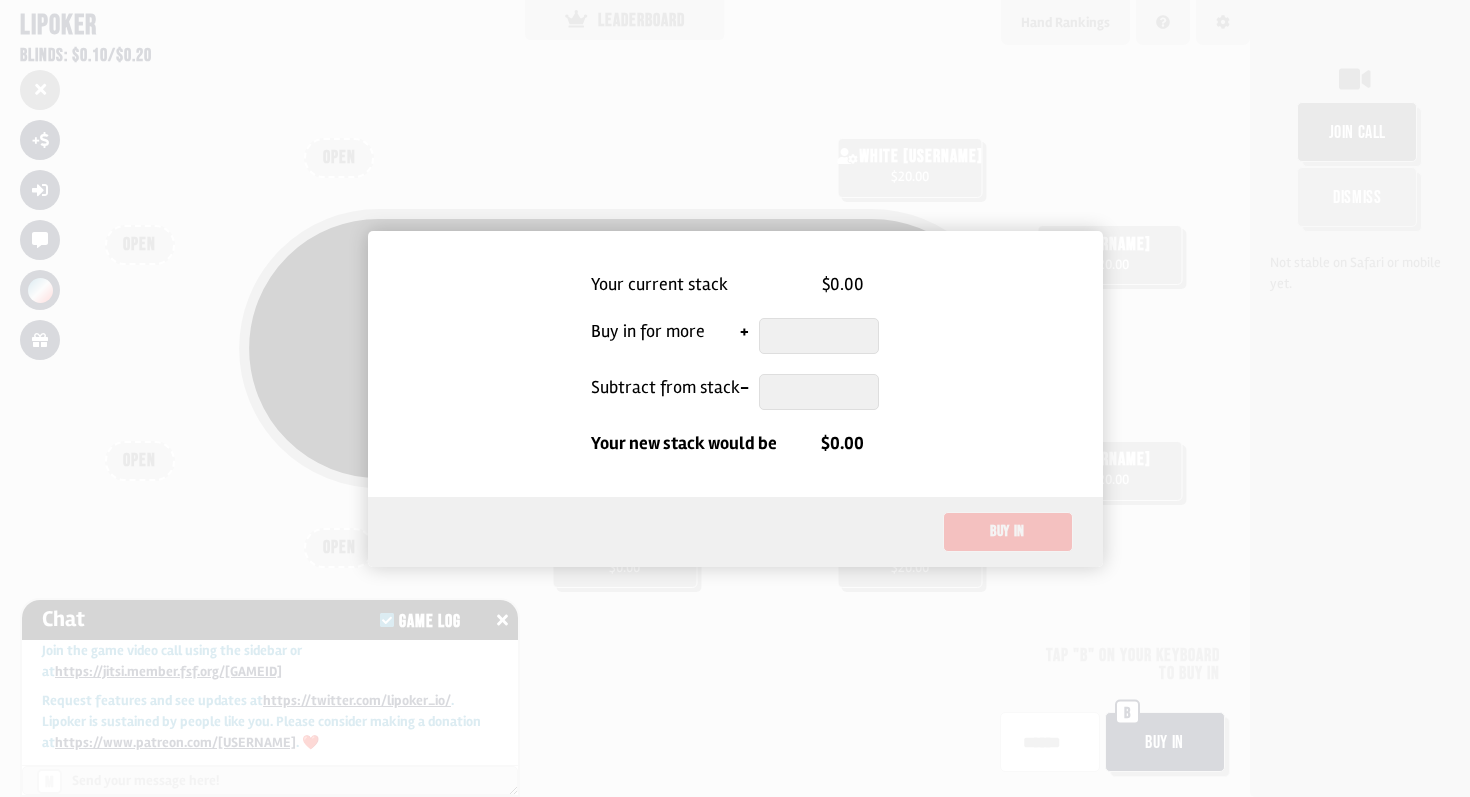 click at bounding box center (735, 398) 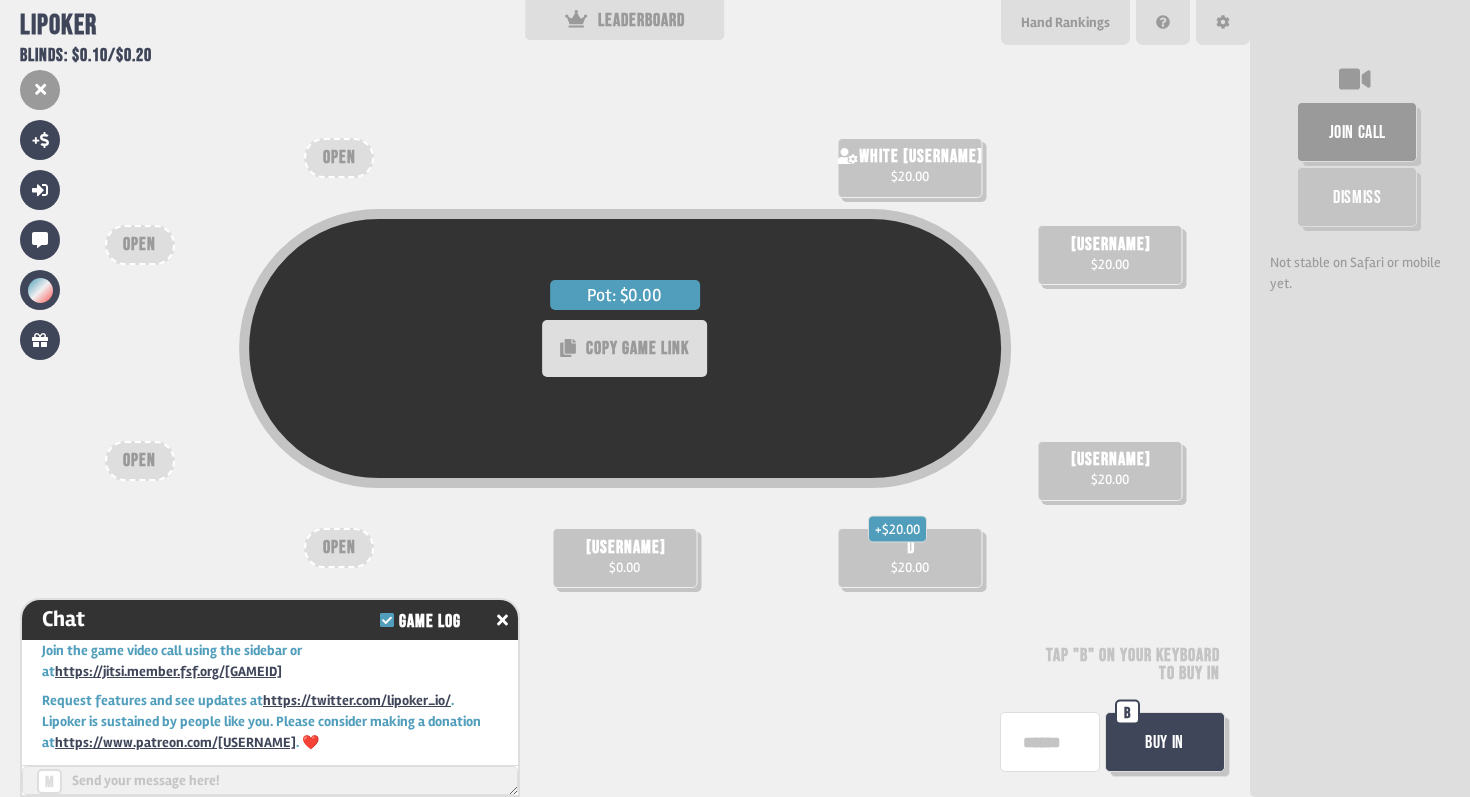click on "Buy In" at bounding box center (1165, 742) 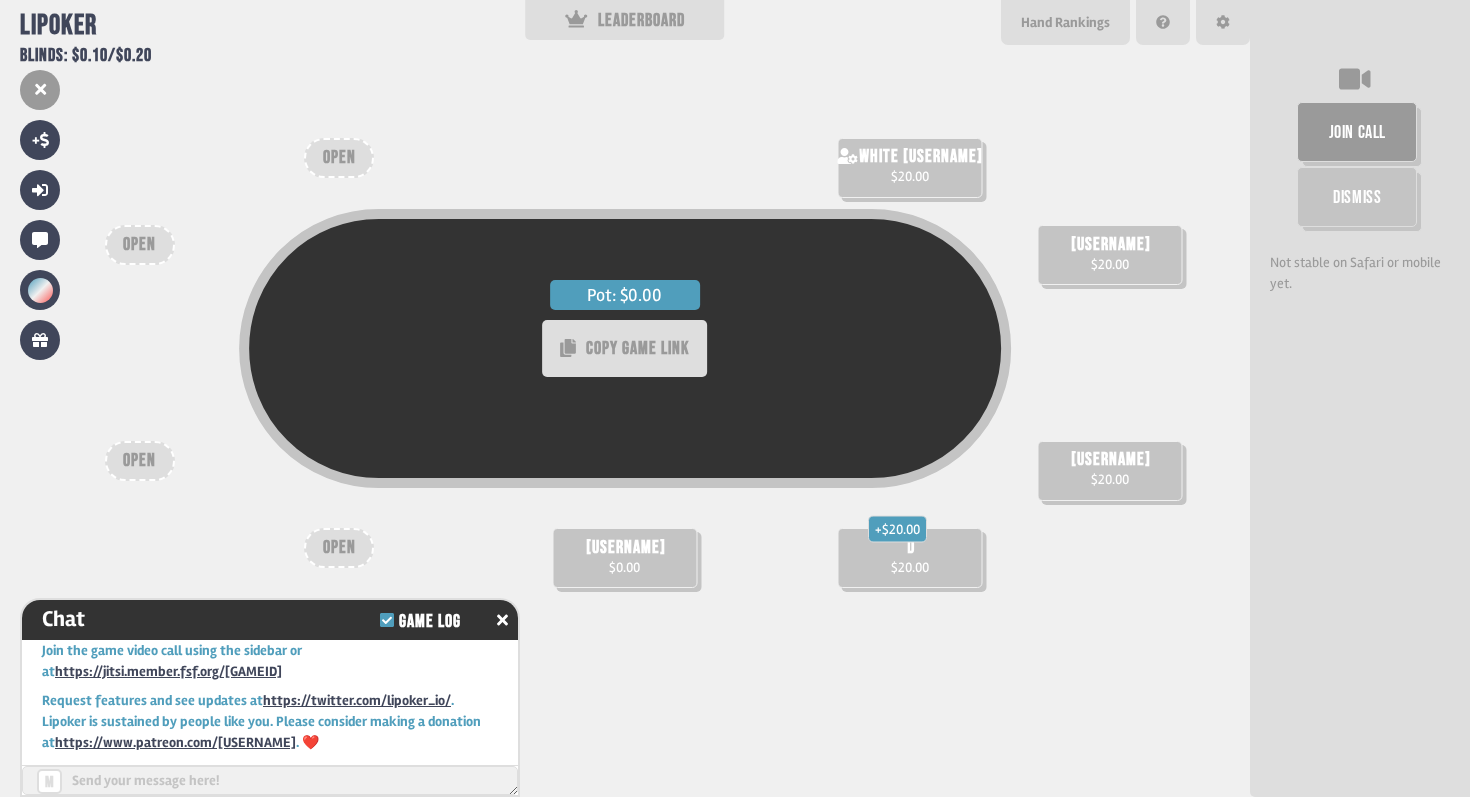 type on "**" 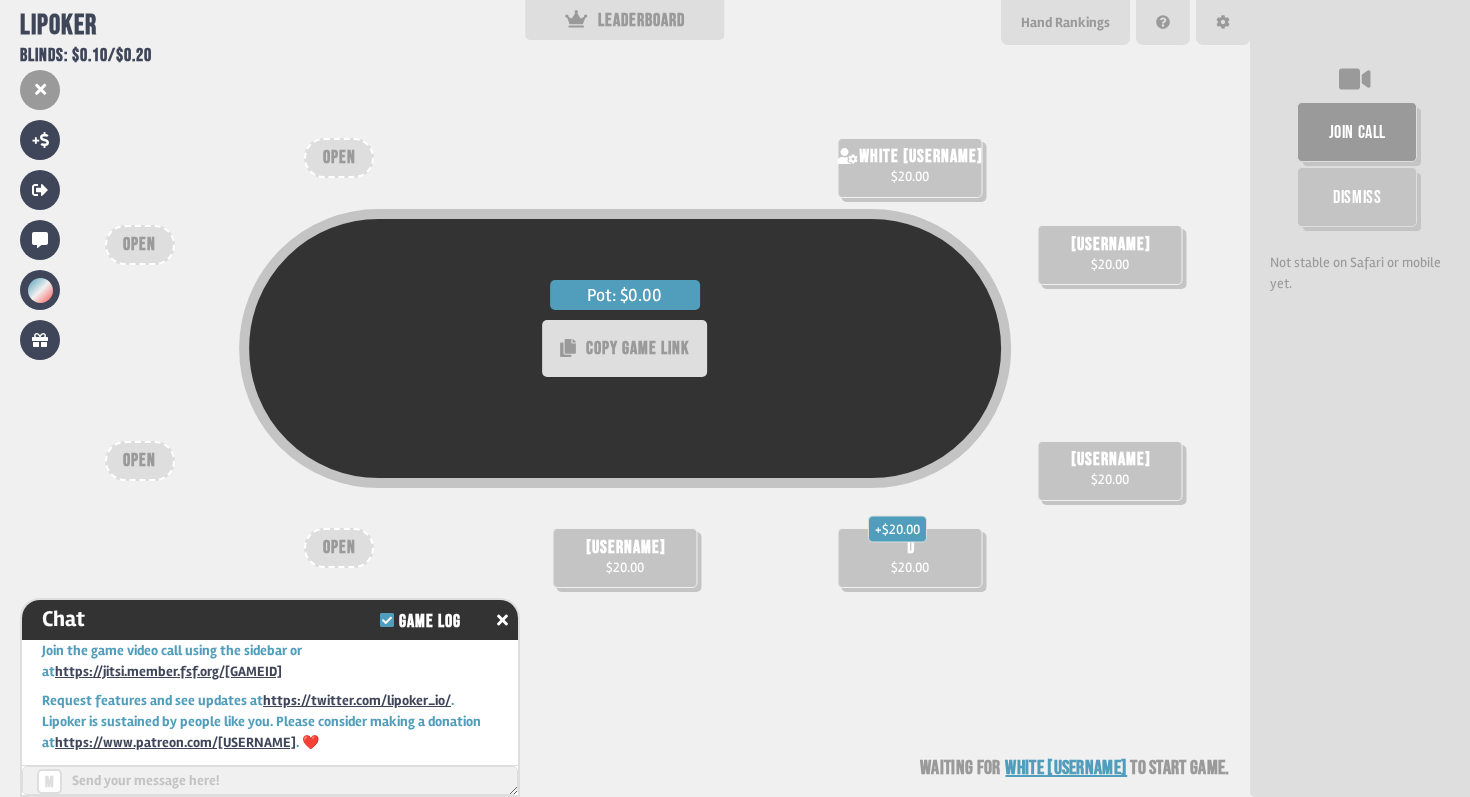 click at bounding box center [270, 780] 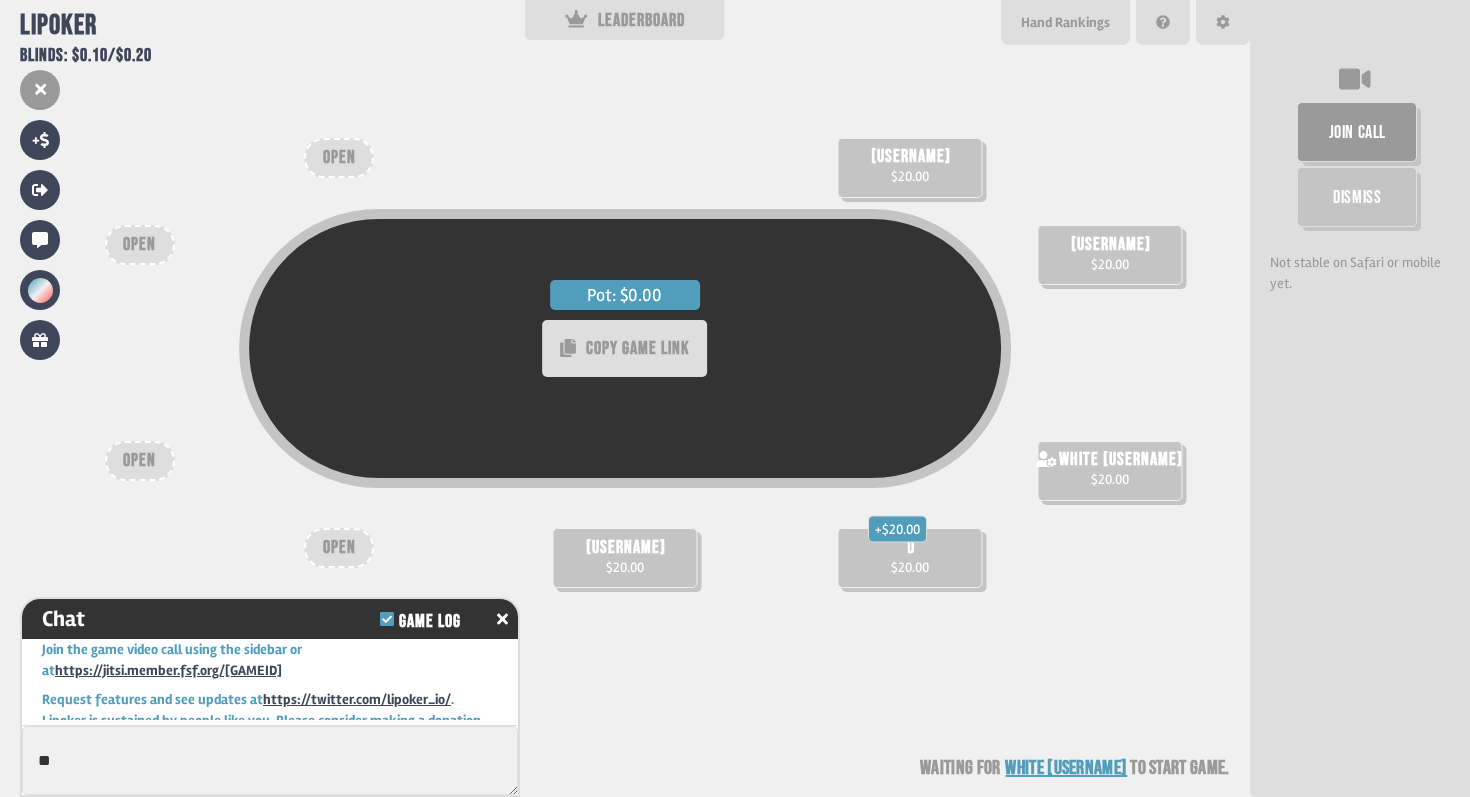 type on "*" 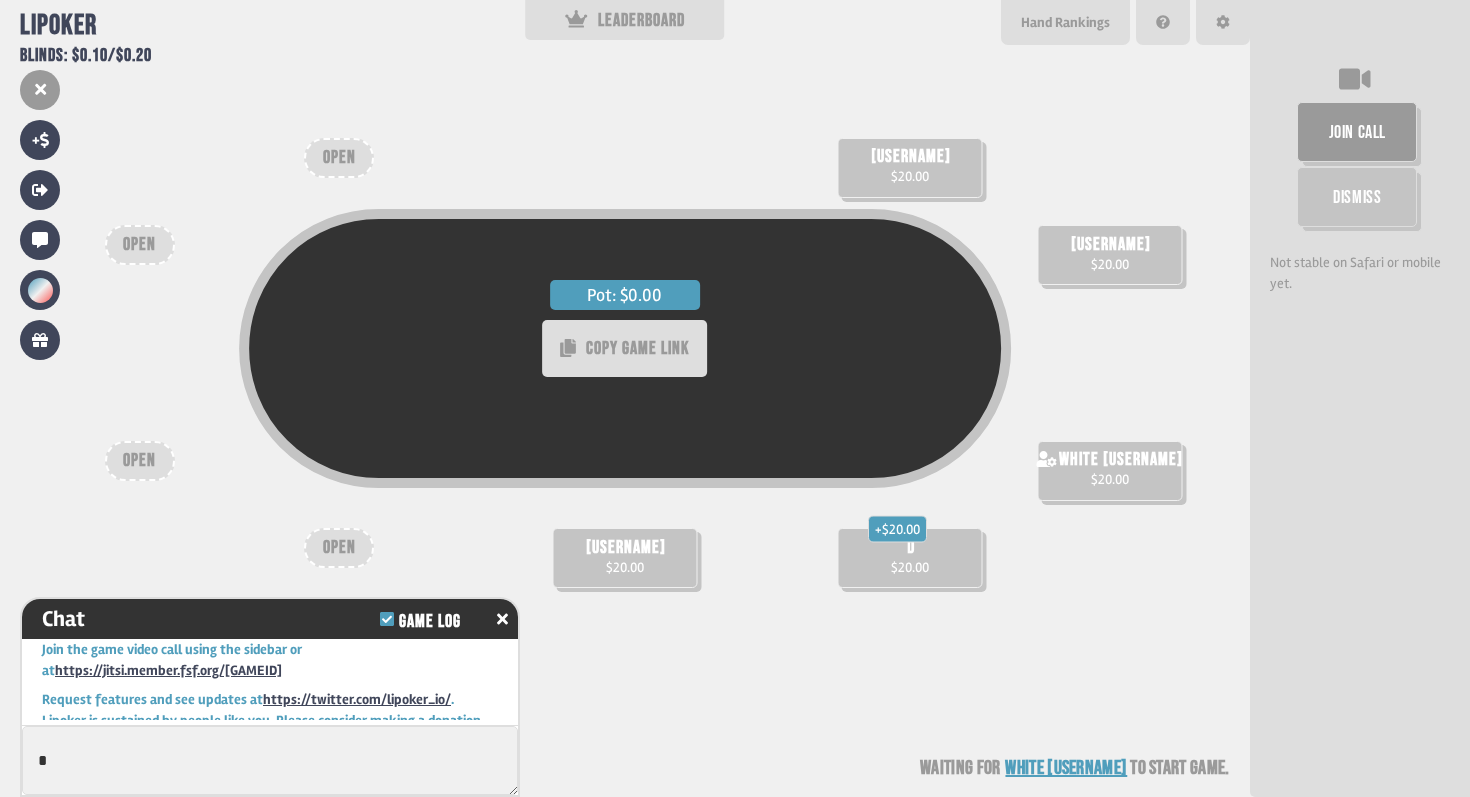 type 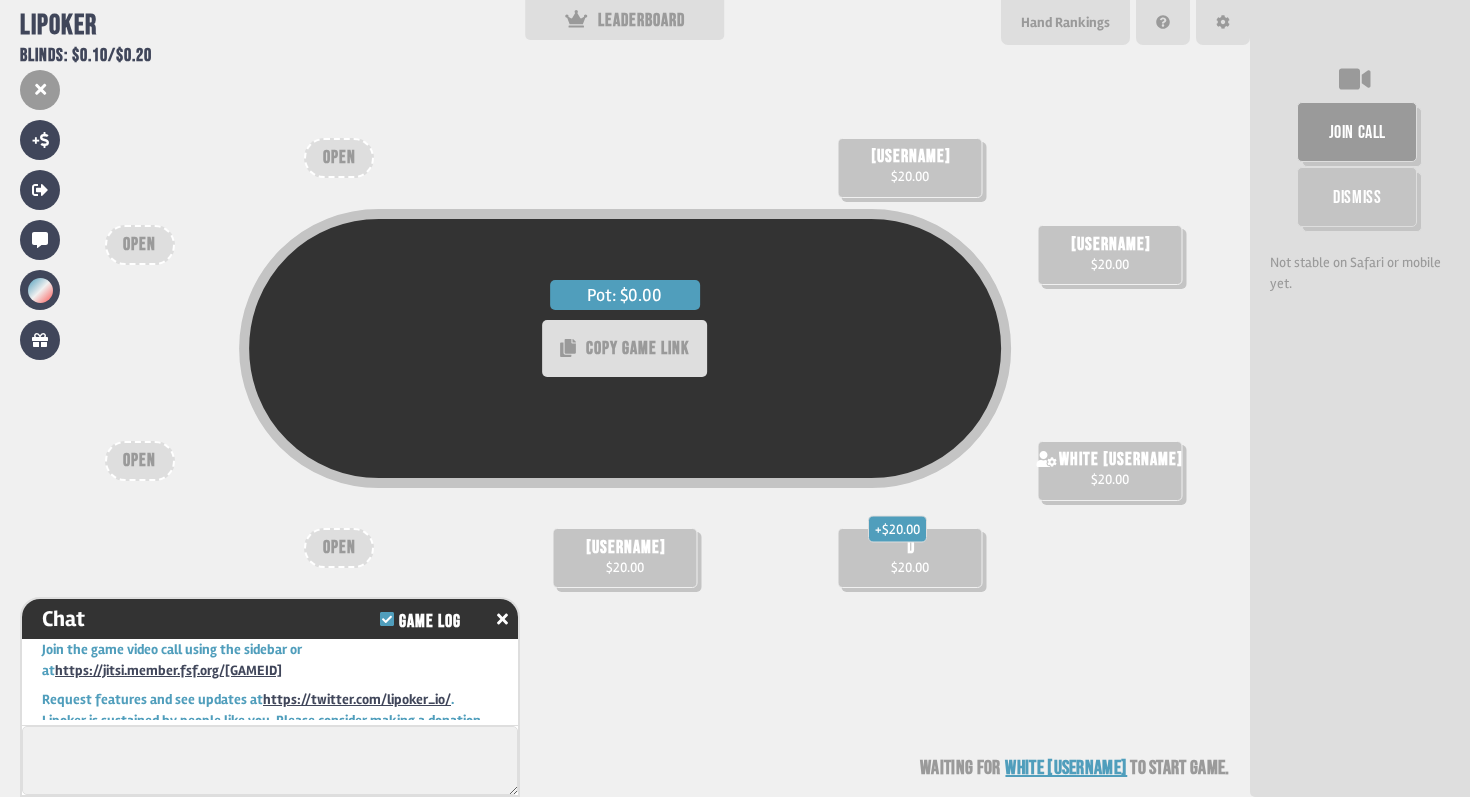 click on "Pot: $0.00   COPY GAME LINK [USERNAME] $20.00  + $20.00 [USERNAME]  $20.00  white [USERNAME] $20.00  [USERNAME] $20.00  [USERNAME] $20.00  OPEN OPEN OPEN OPEN Waiting for  white [USERNAME]  to   start game" at bounding box center [625, 398] 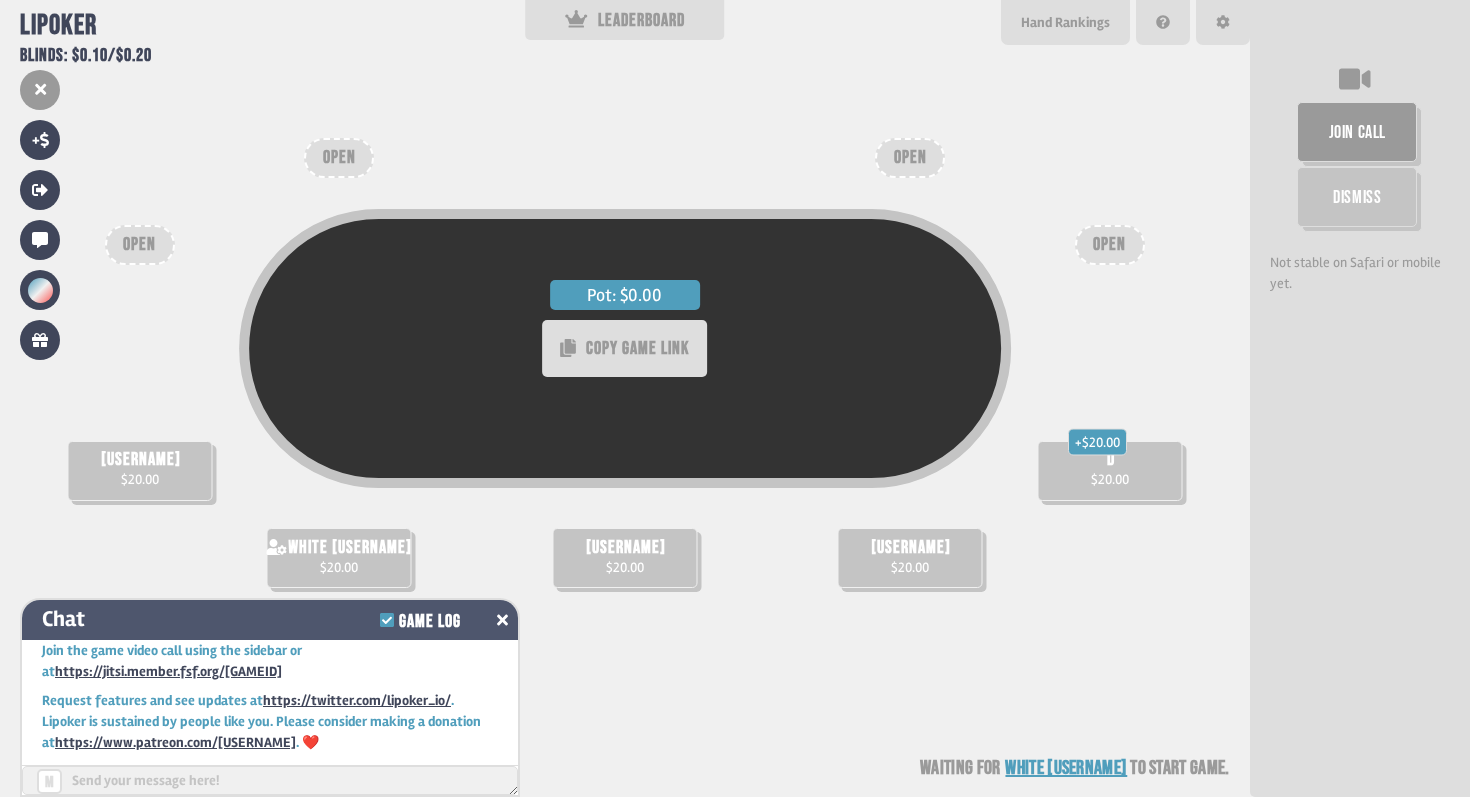 type on "**" 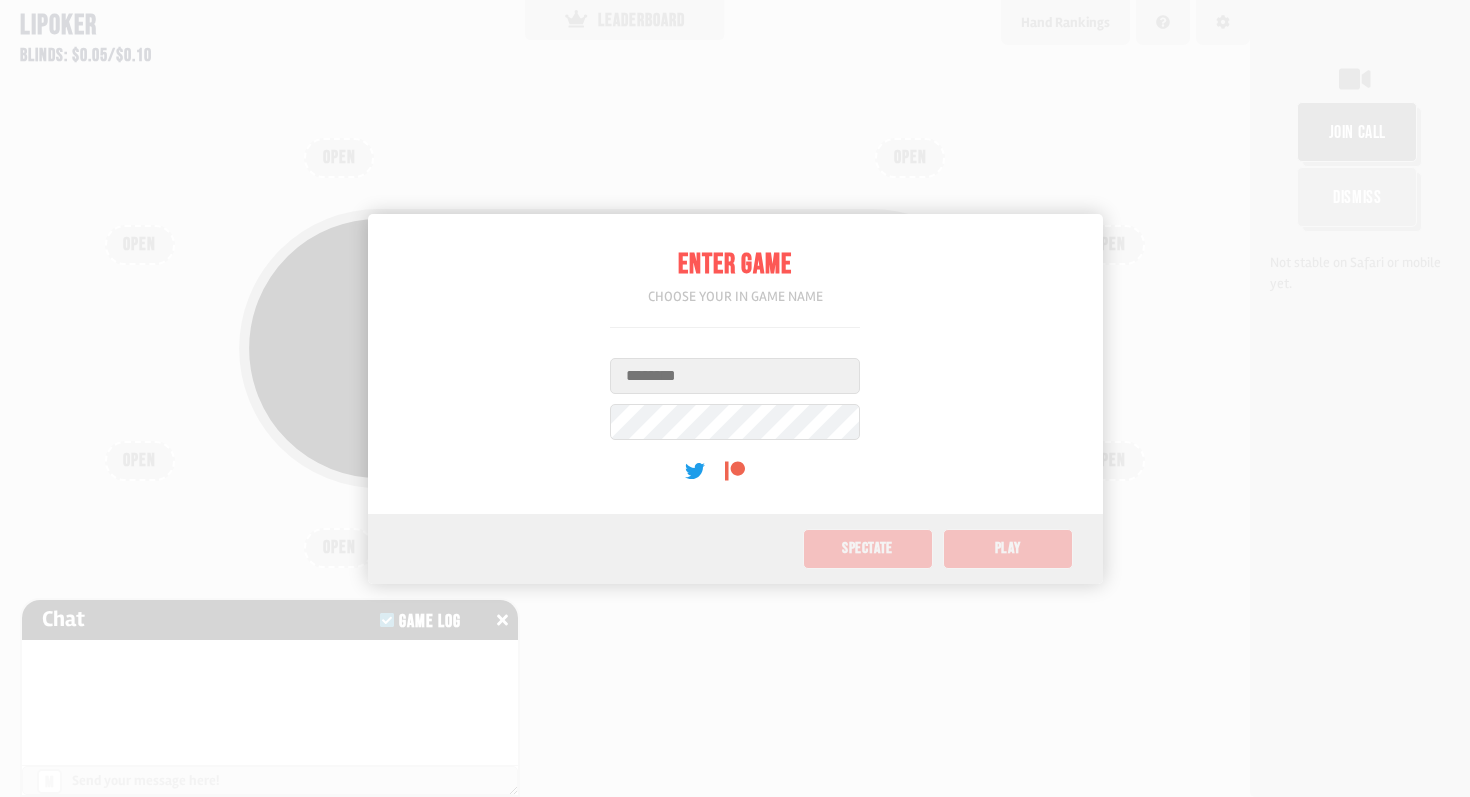 scroll, scrollTop: 0, scrollLeft: 0, axis: both 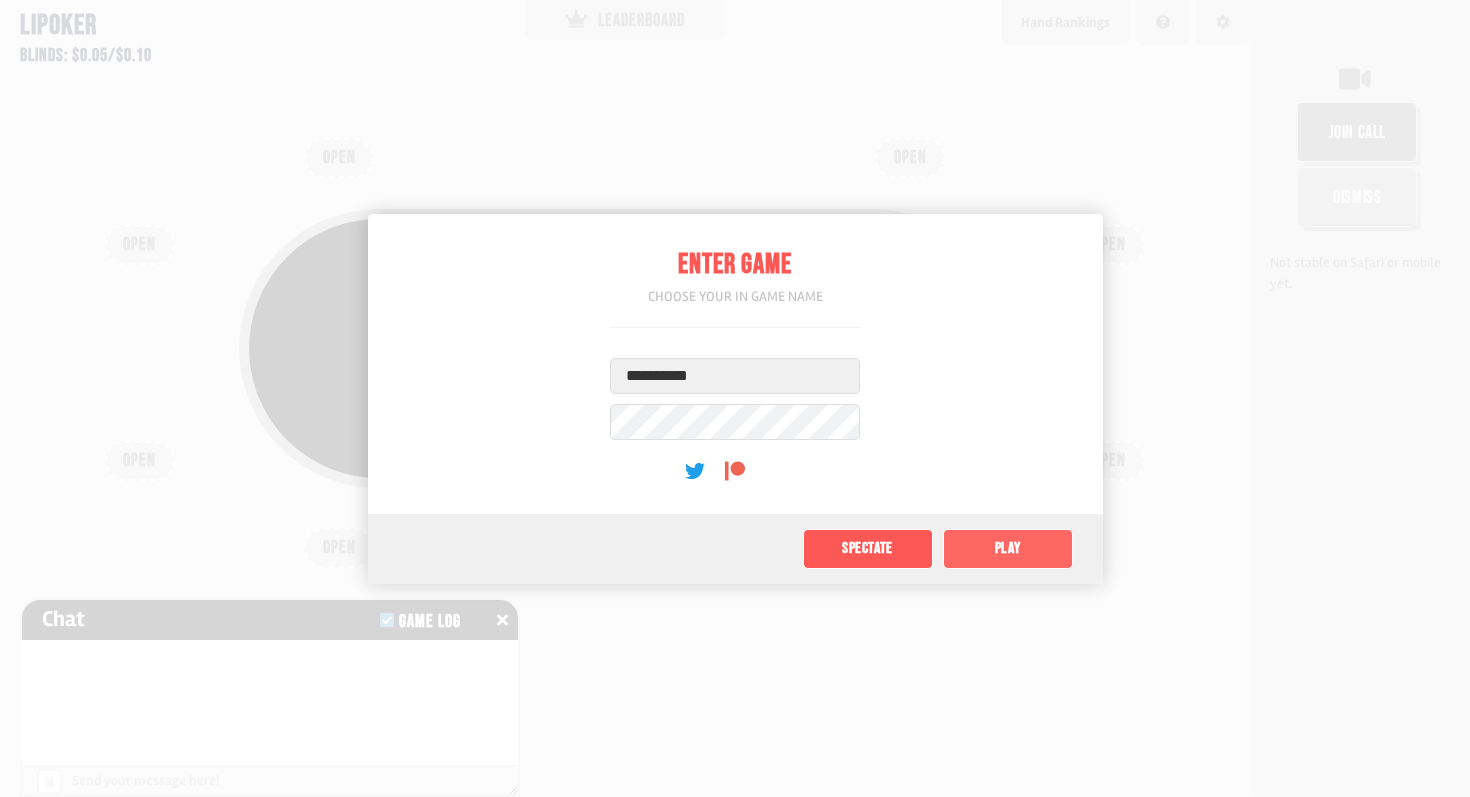 click on "Play" 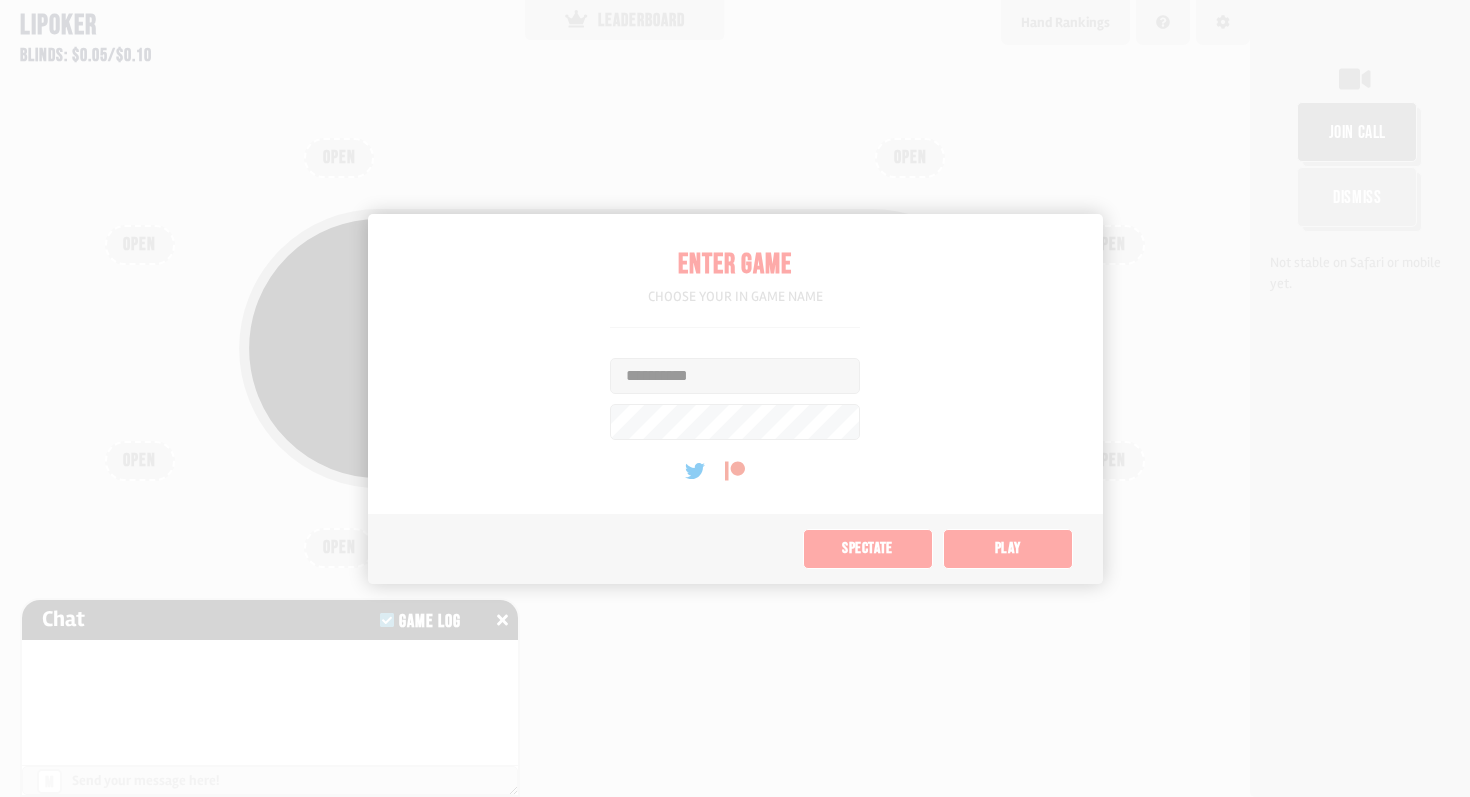 type on "**" 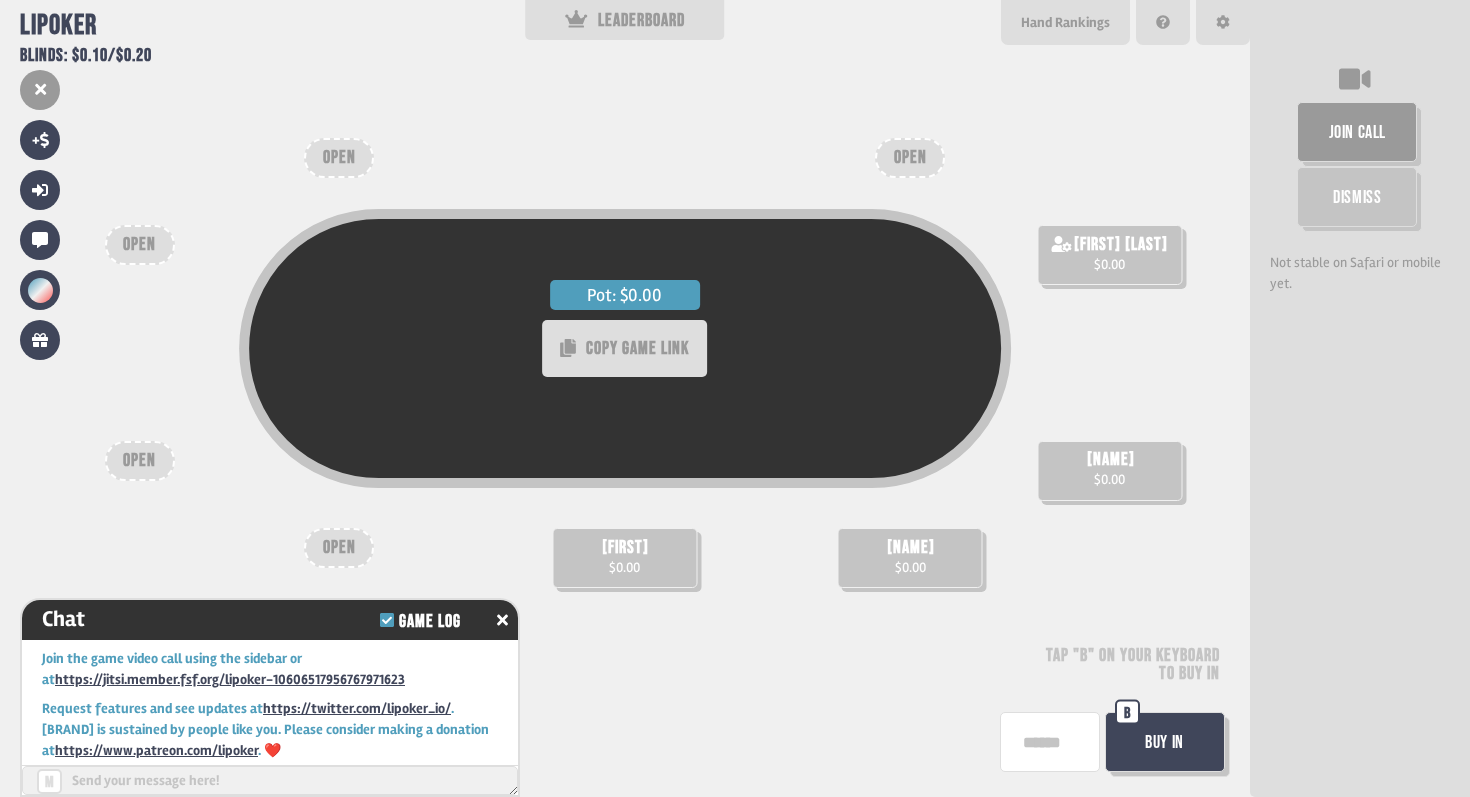 scroll, scrollTop: 8, scrollLeft: 0, axis: vertical 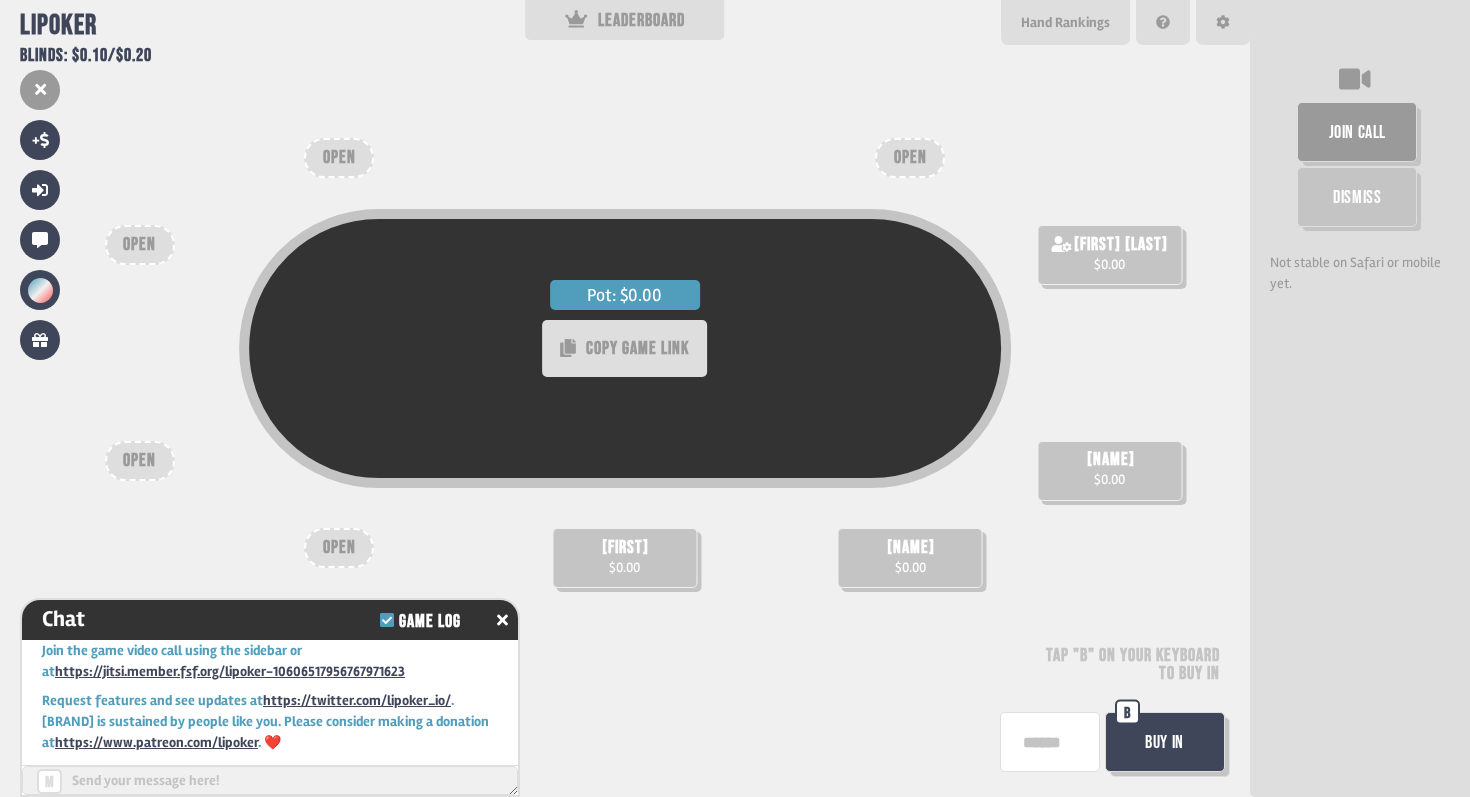 click on "Buy In" at bounding box center (1165, 742) 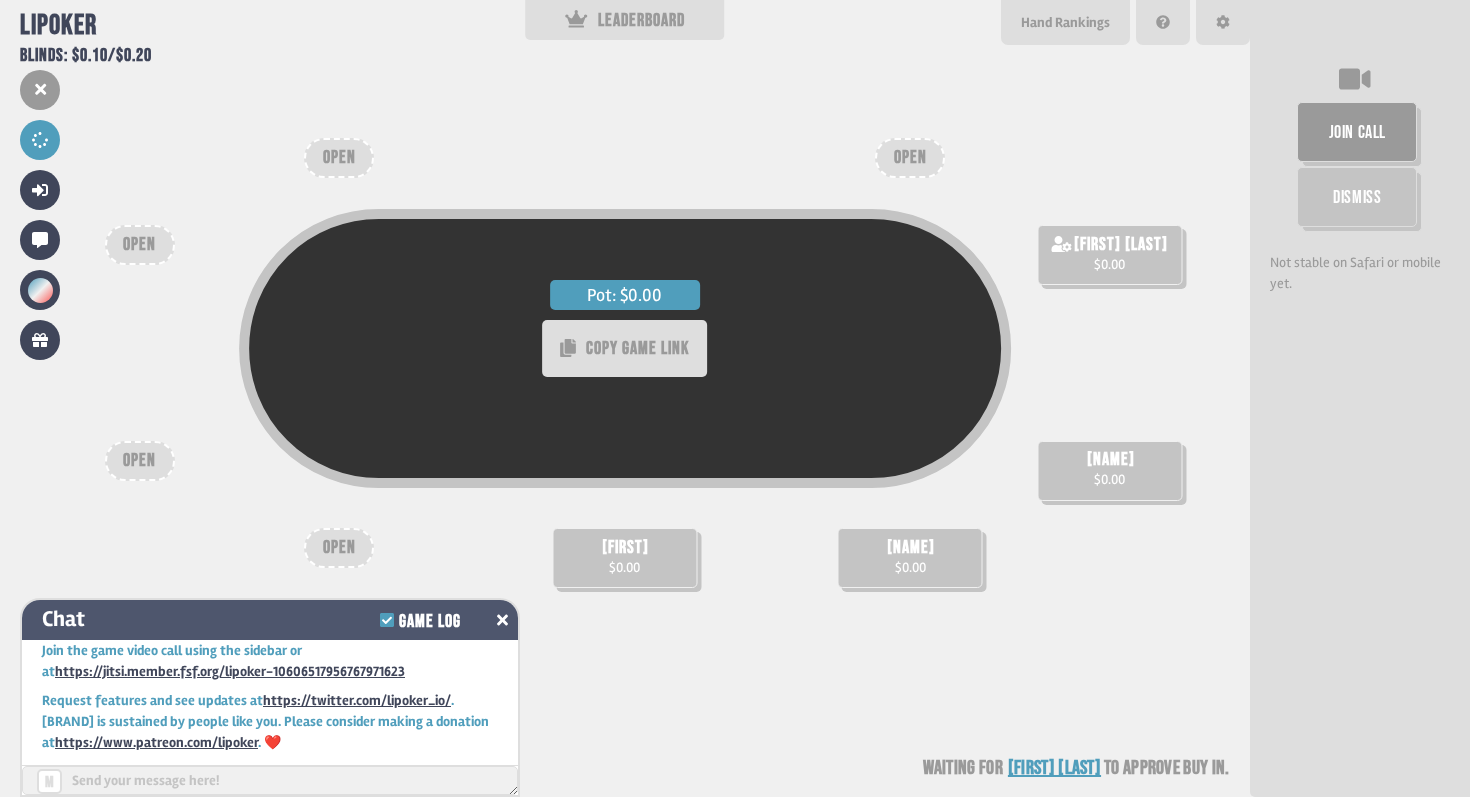 click at bounding box center (502, 620) 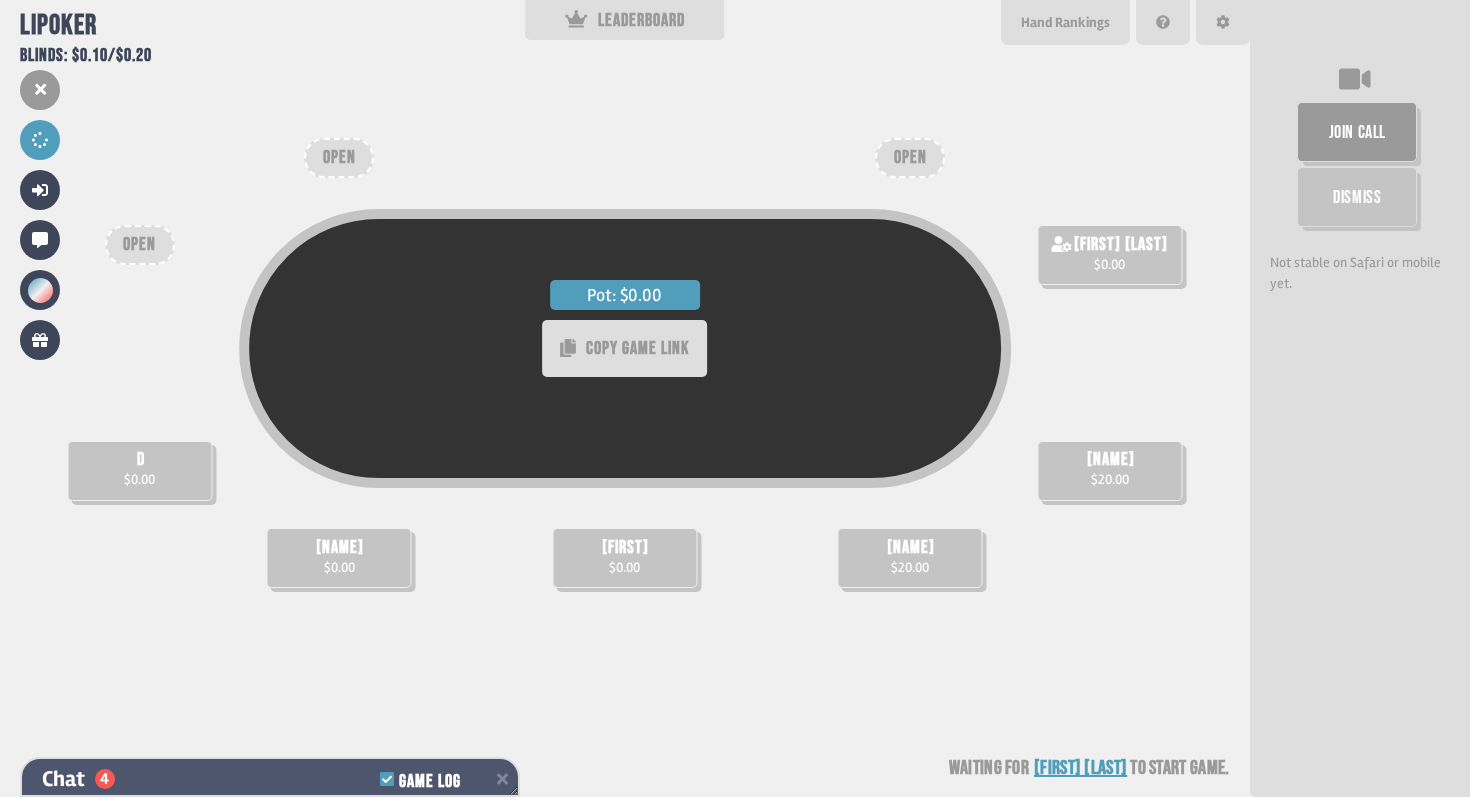 click on "Chat   4 Game Log" at bounding box center (270, 779) 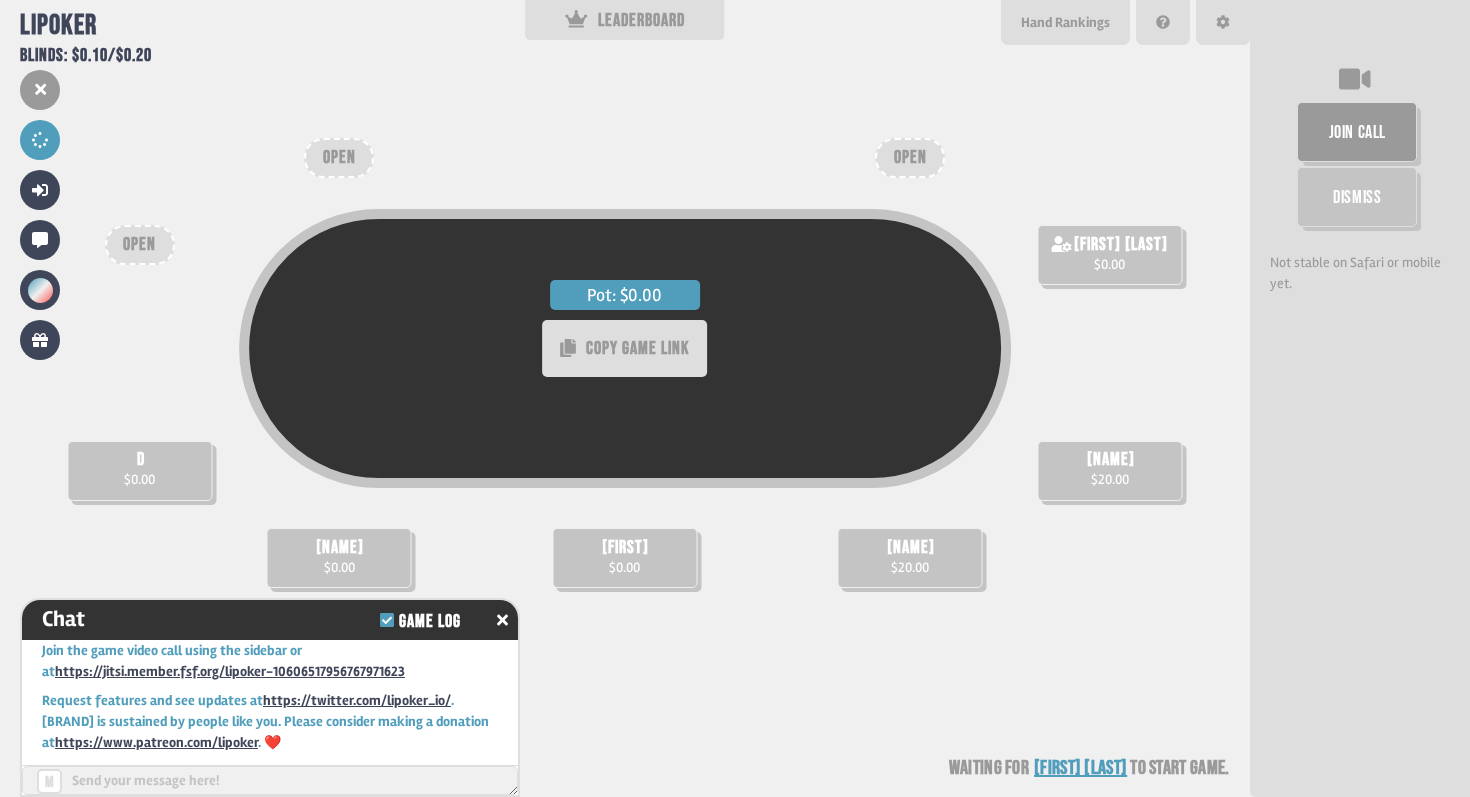 click on "Pot: $0.00   COPY GAME LINK d $0.00  nick folk $0.00  henryruggs $0.00  nimmo $20.00  sci $20.00  white phil ivey $0.00  OPEN OPEN OPEN Waiting for  white phil ivey  to   start game" at bounding box center (625, 398) 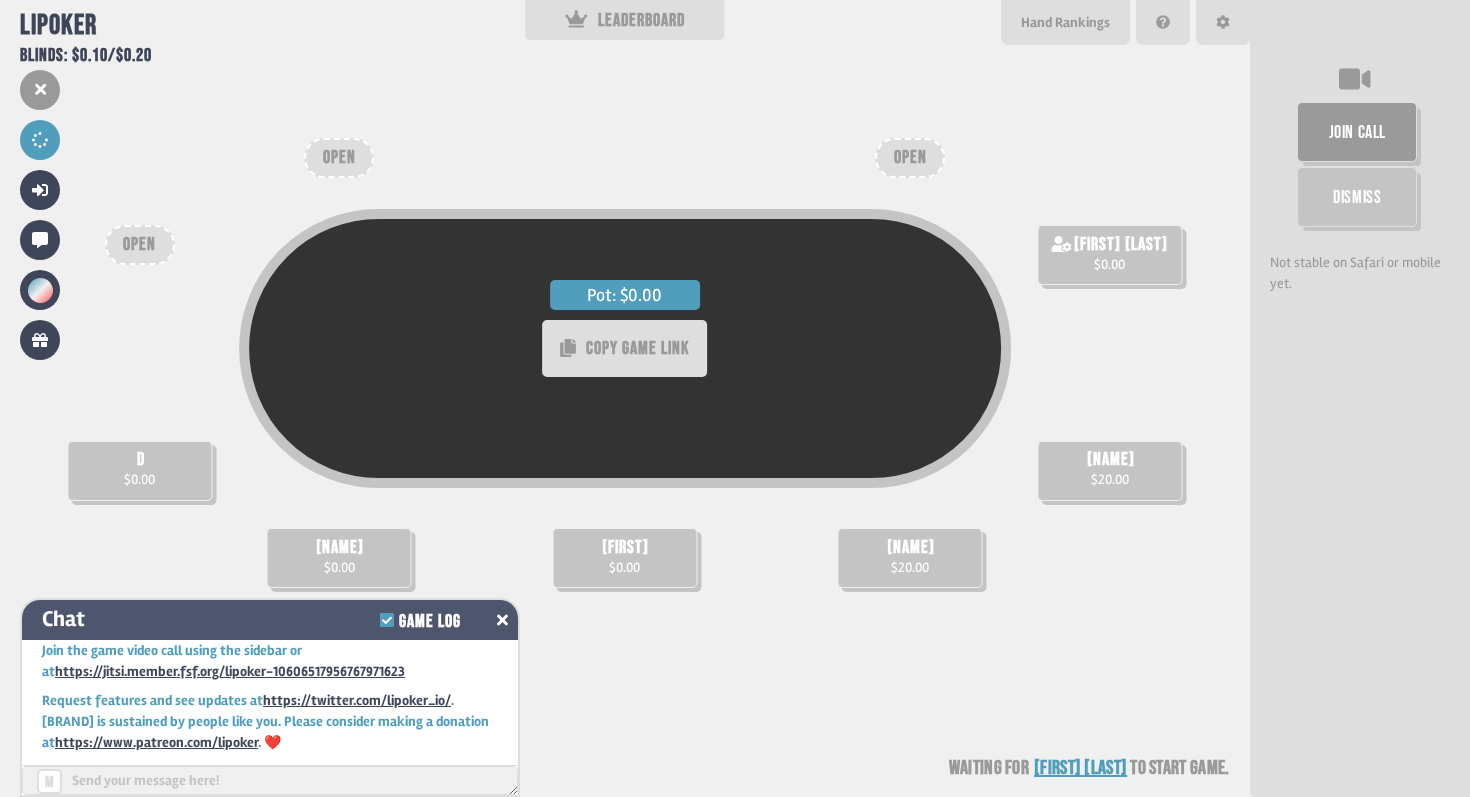 click at bounding box center (502, 620) 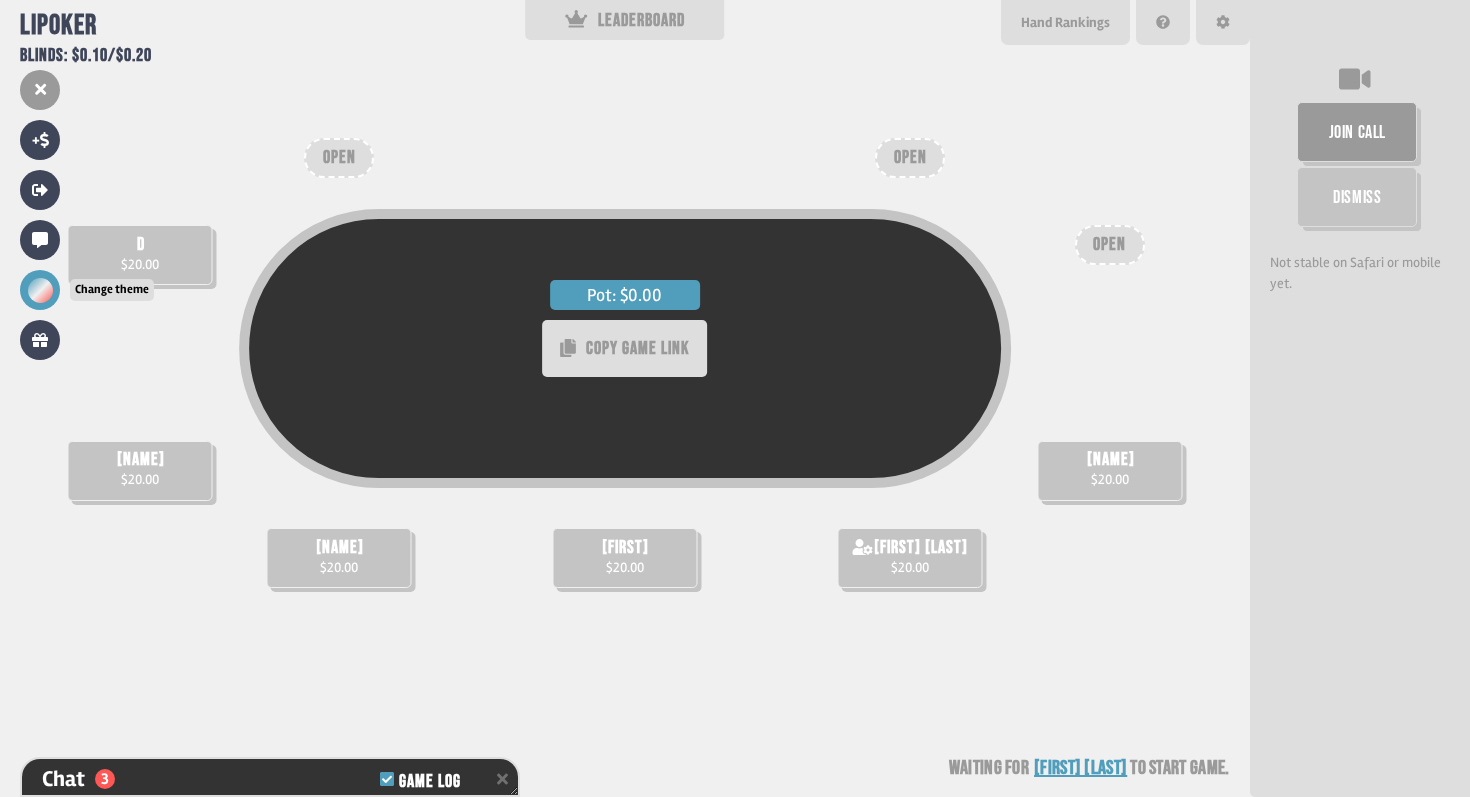 click at bounding box center (40, 290) 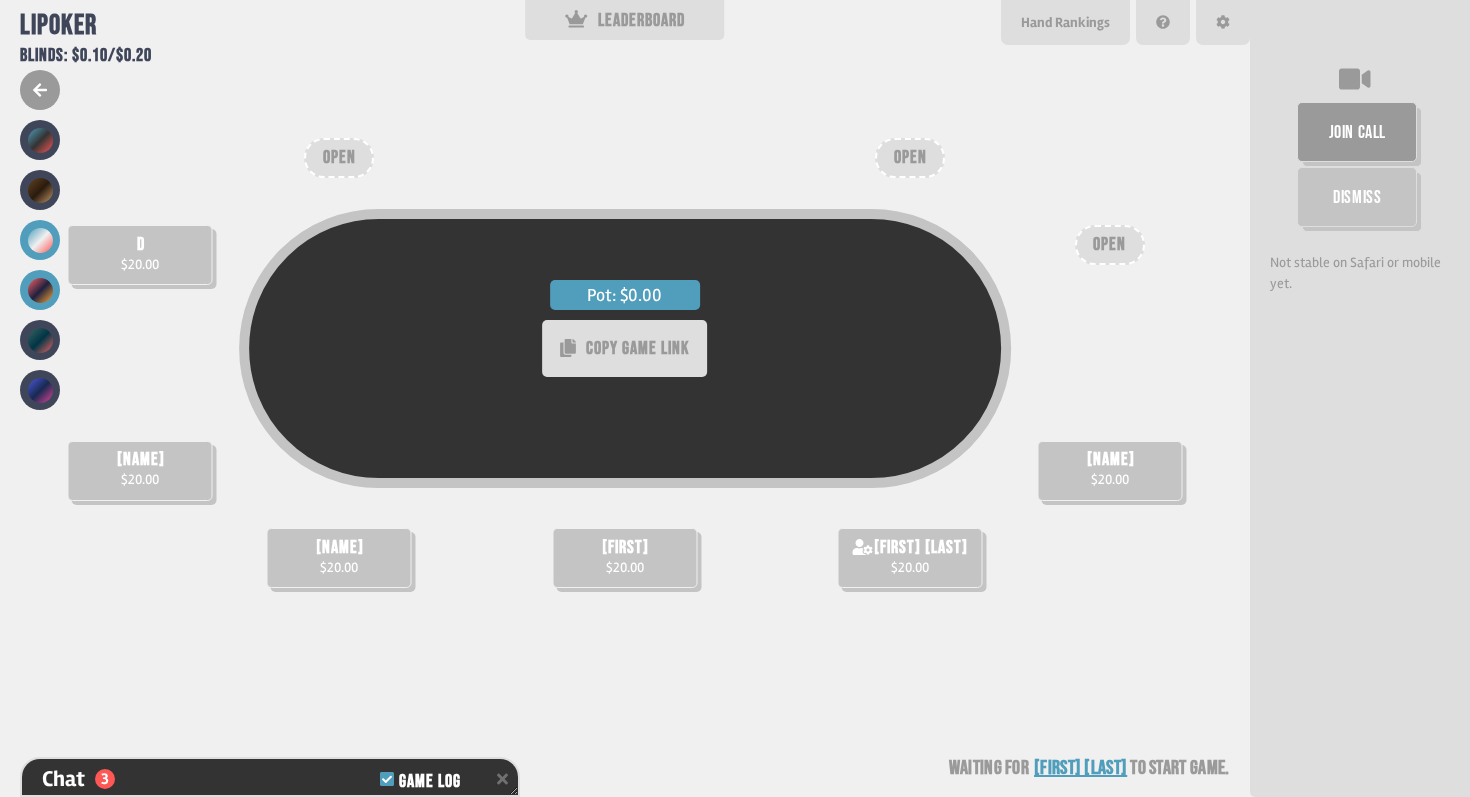 click at bounding box center [40, 290] 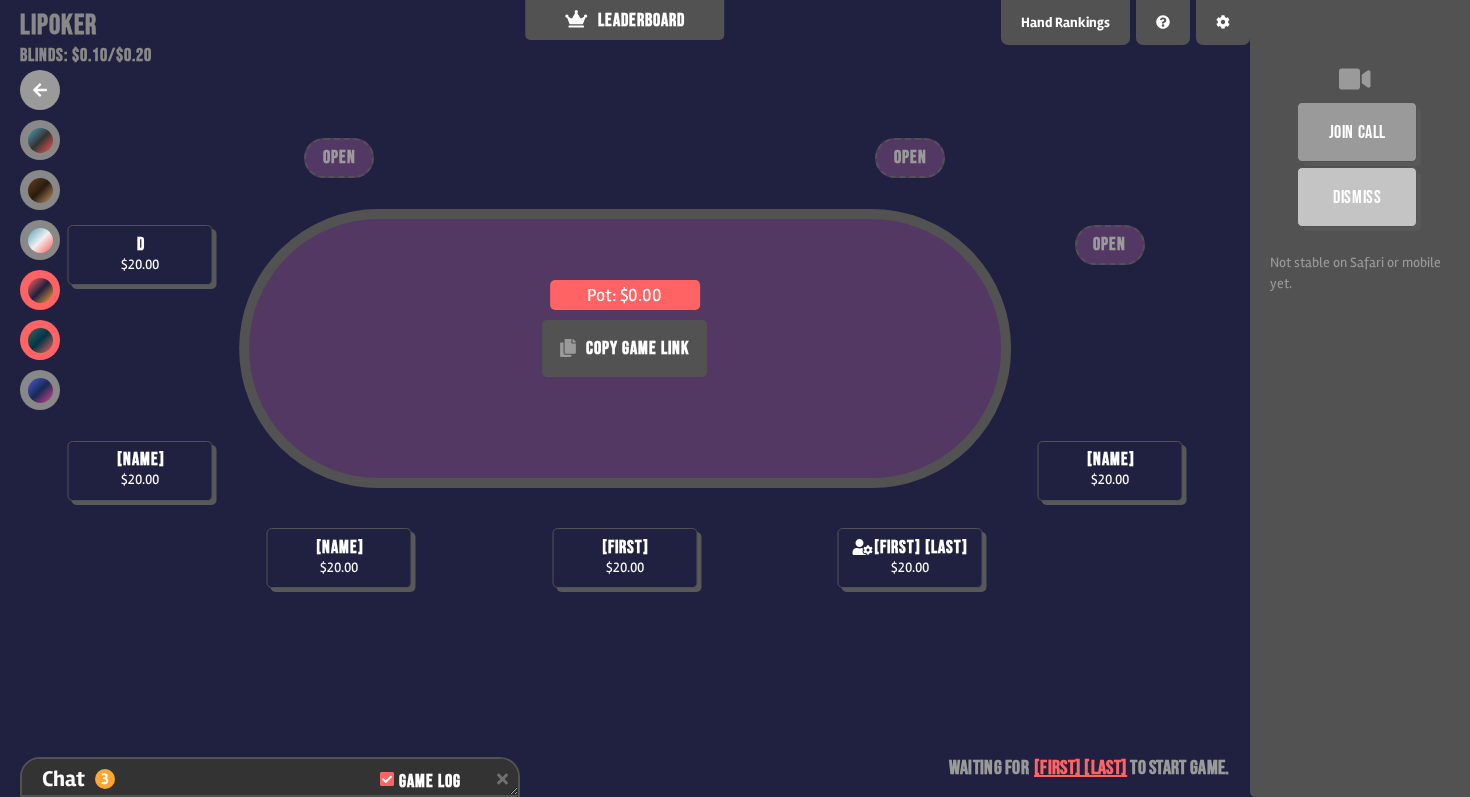 click at bounding box center (40, 340) 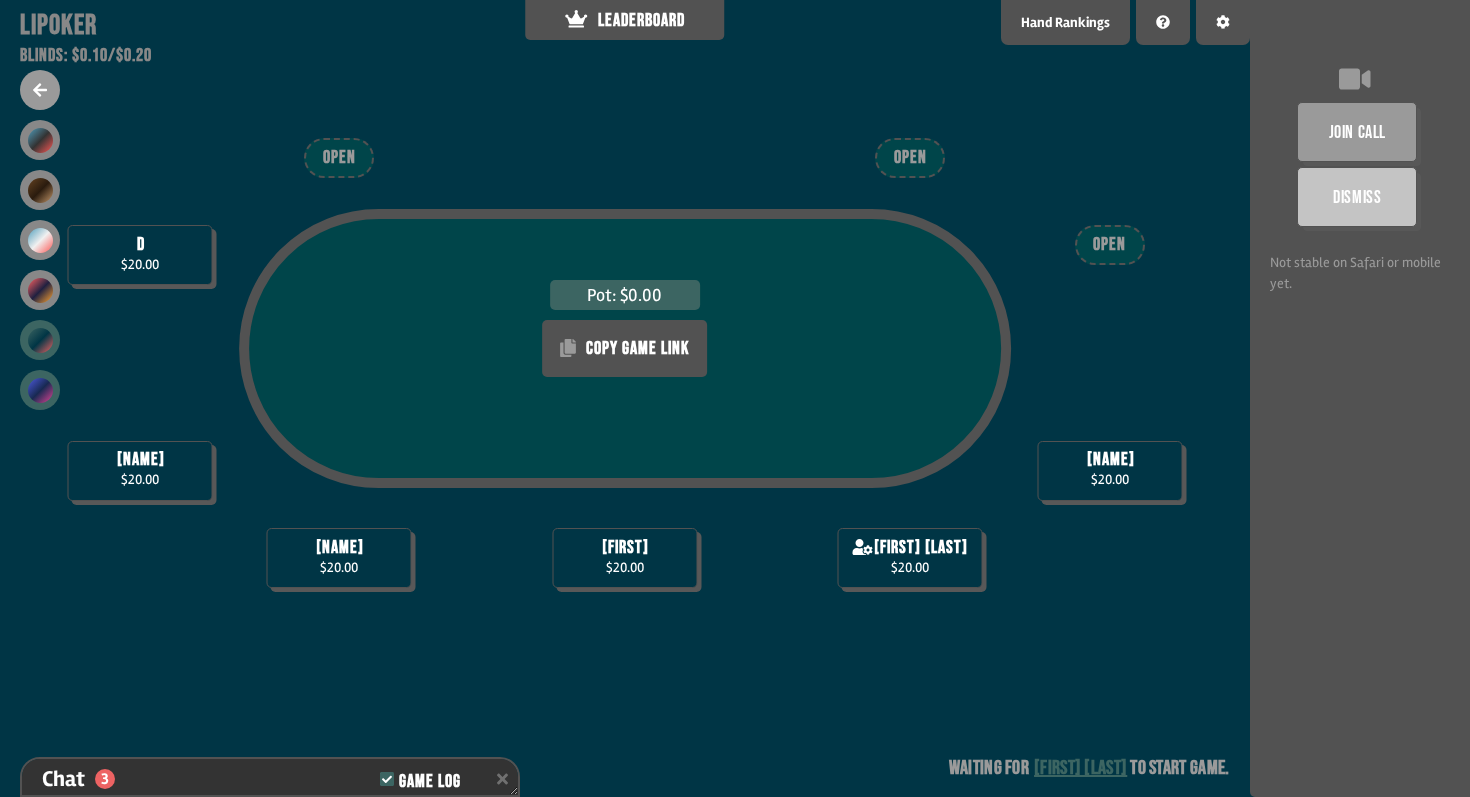 click at bounding box center [40, 390] 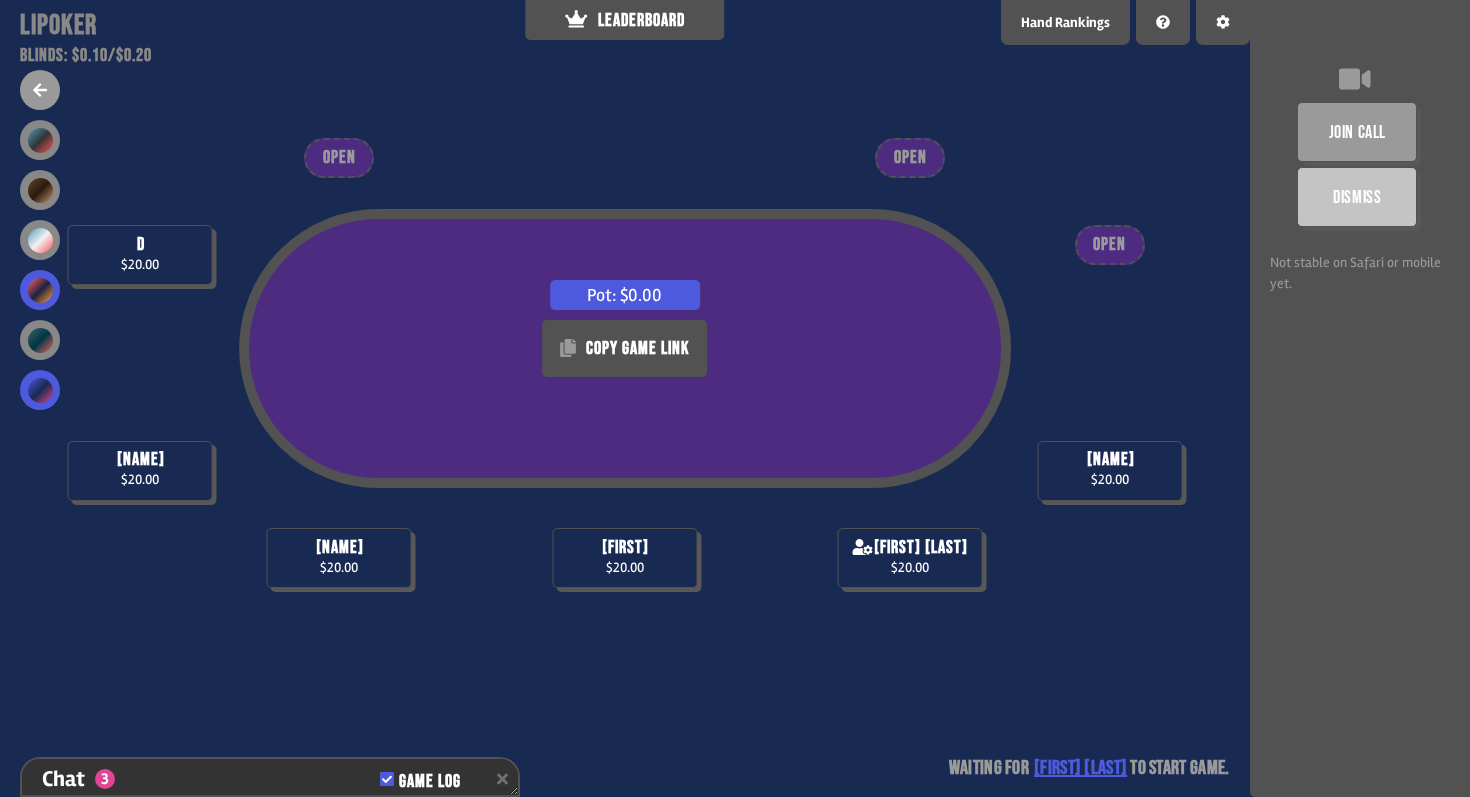 click at bounding box center (40, 290) 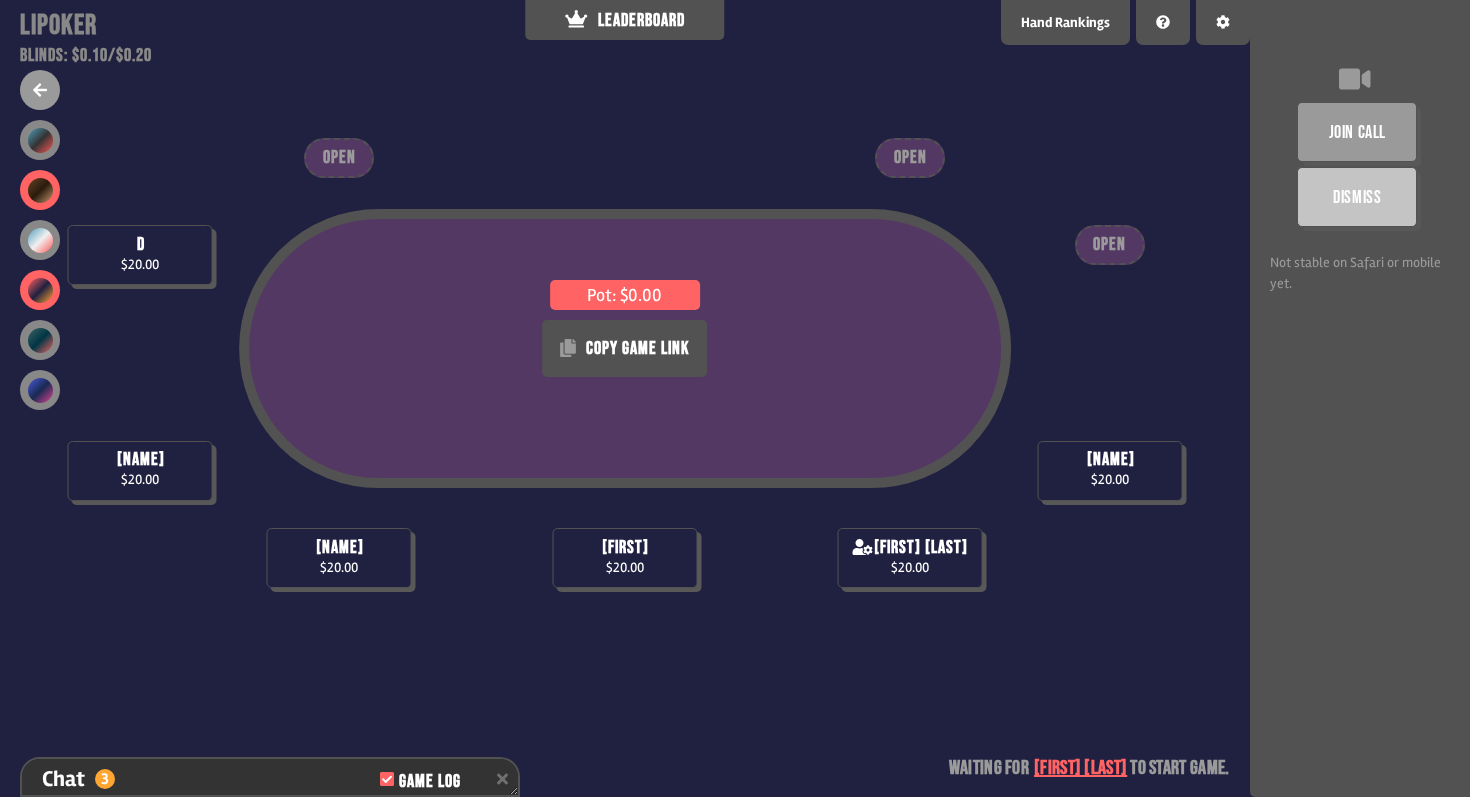 click at bounding box center (40, 190) 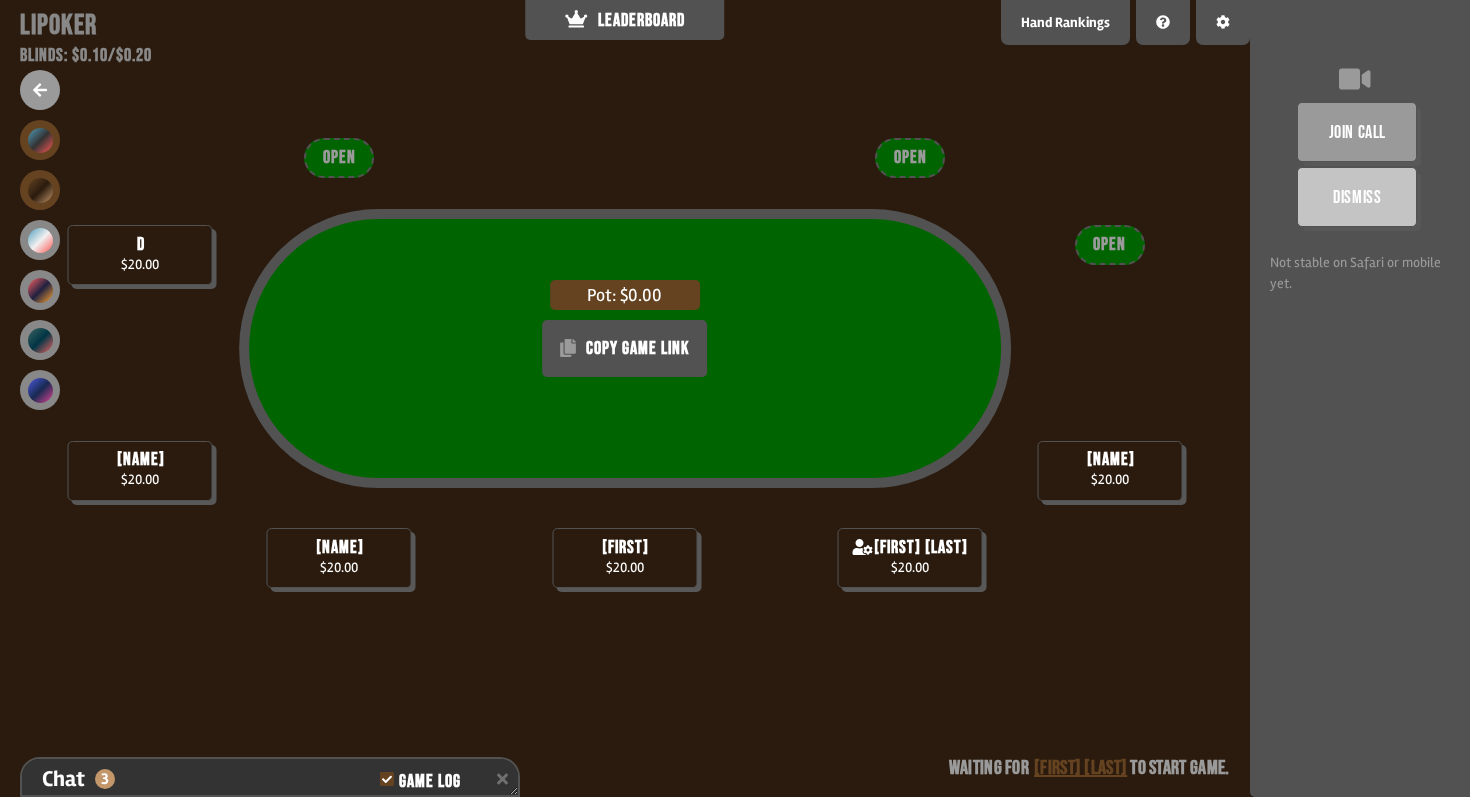click at bounding box center (40, 140) 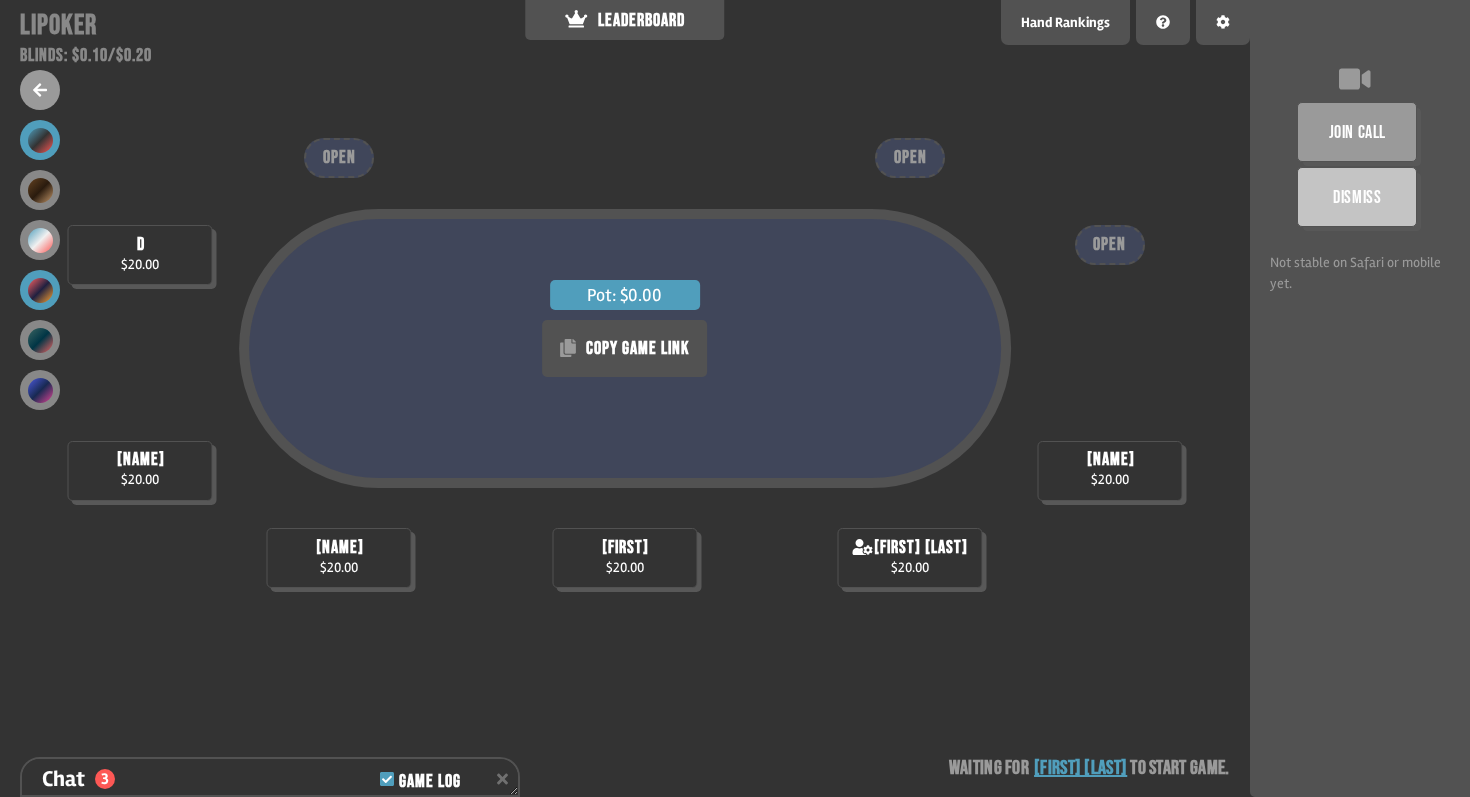 click at bounding box center [40, 290] 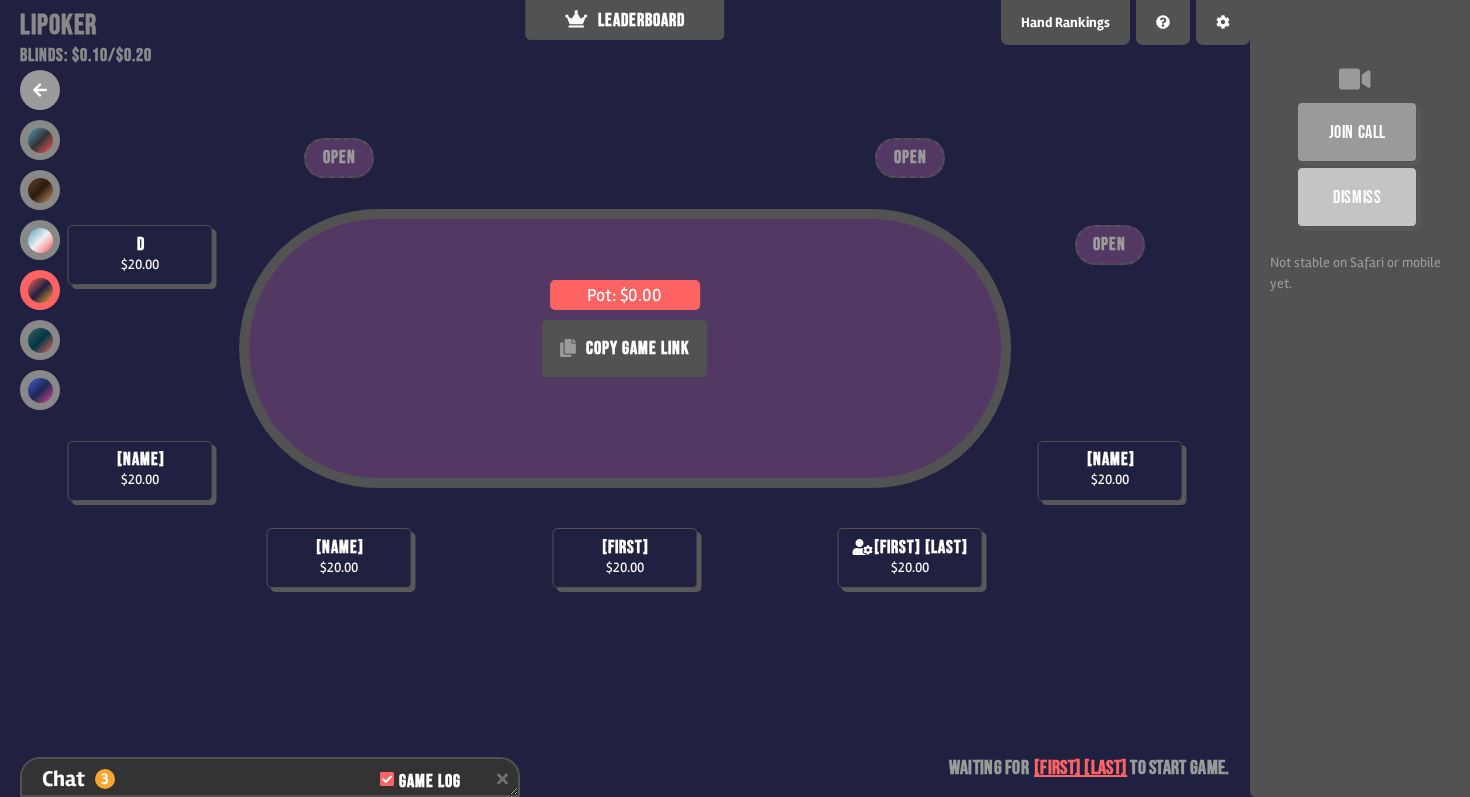 click 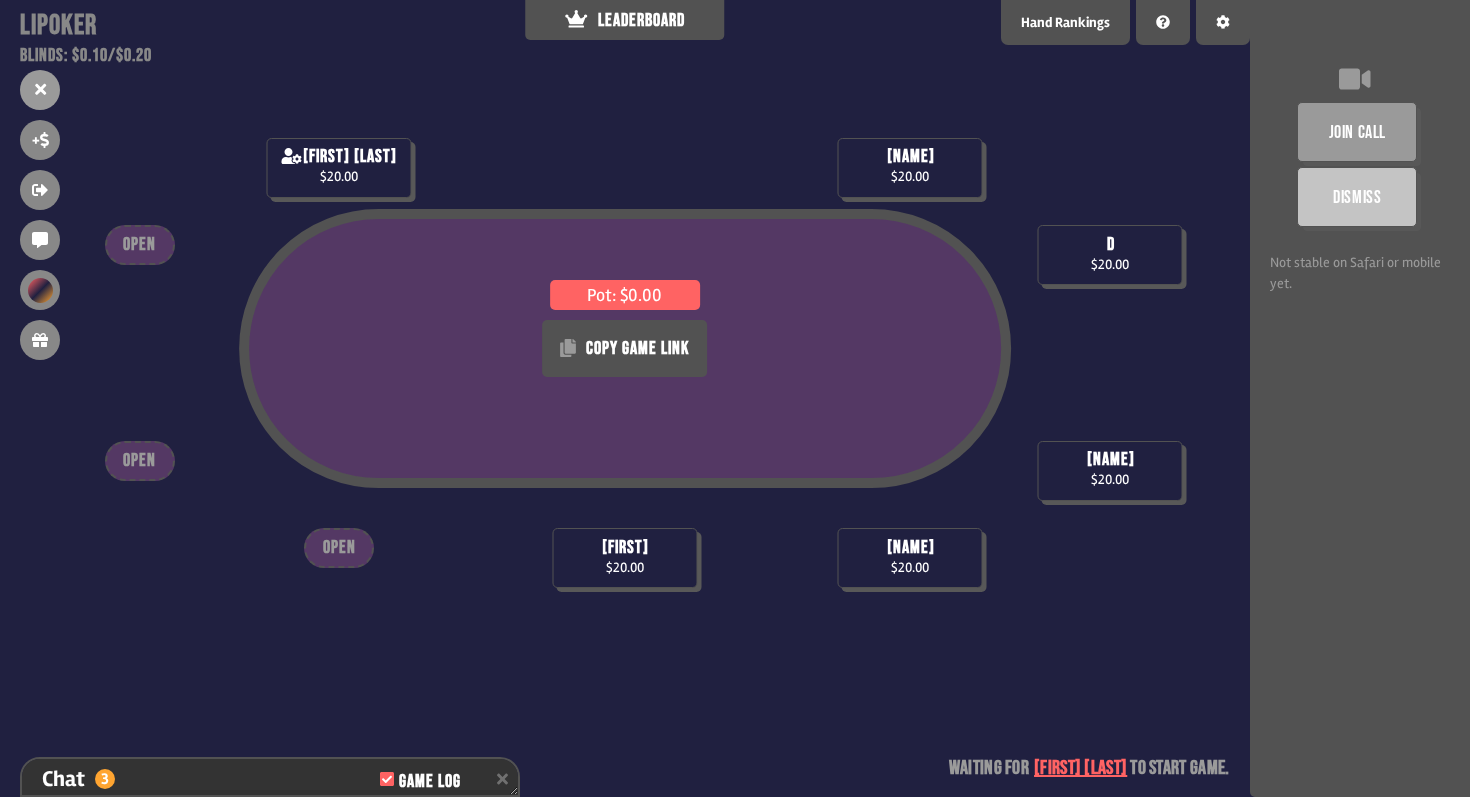 type on "**" 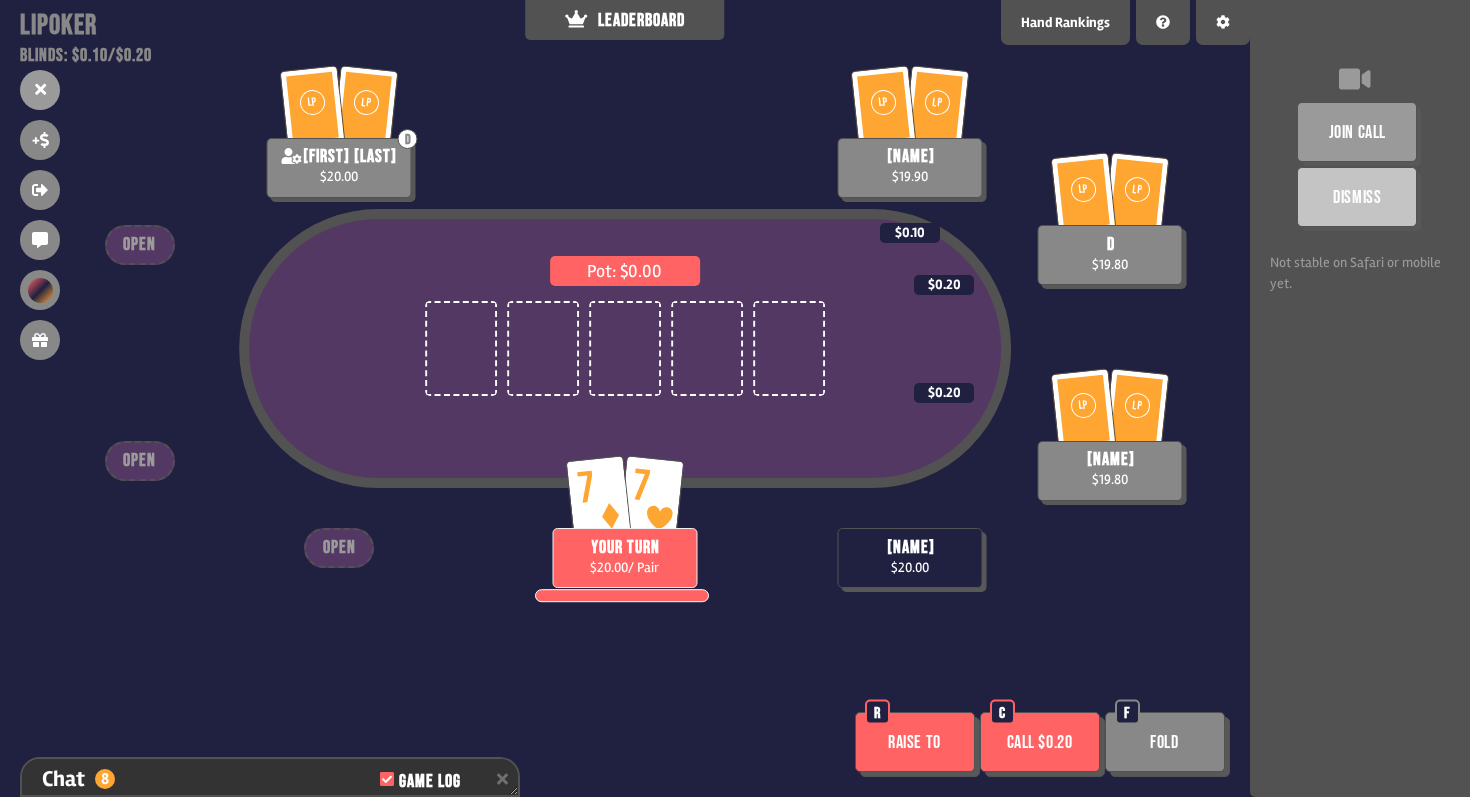 click on "Call $0.20" at bounding box center (1040, 742) 